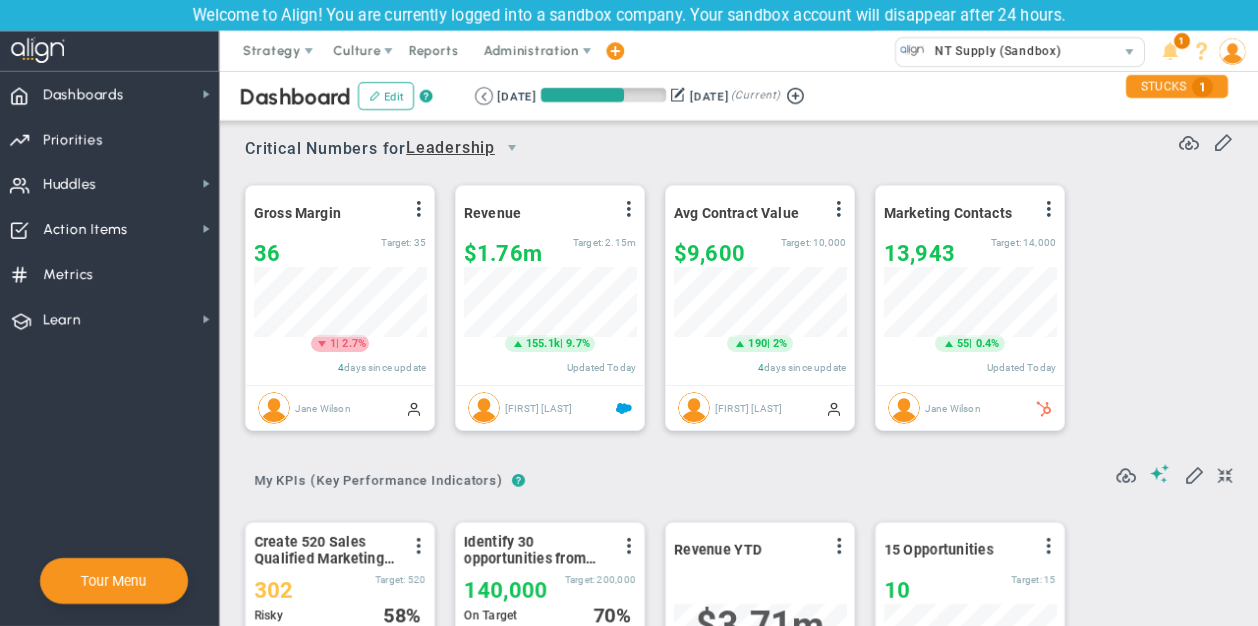 scroll, scrollTop: 0, scrollLeft: 0, axis: both 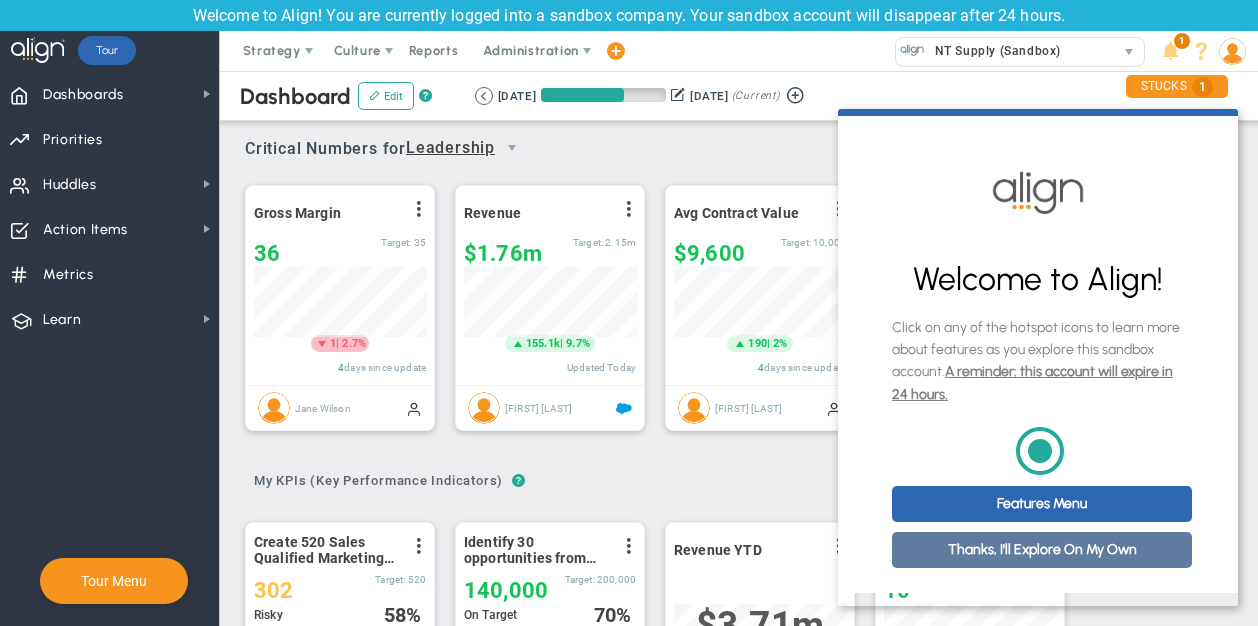 click on "Thanks, I'll Explore On My Own" at bounding box center (1042, 550) 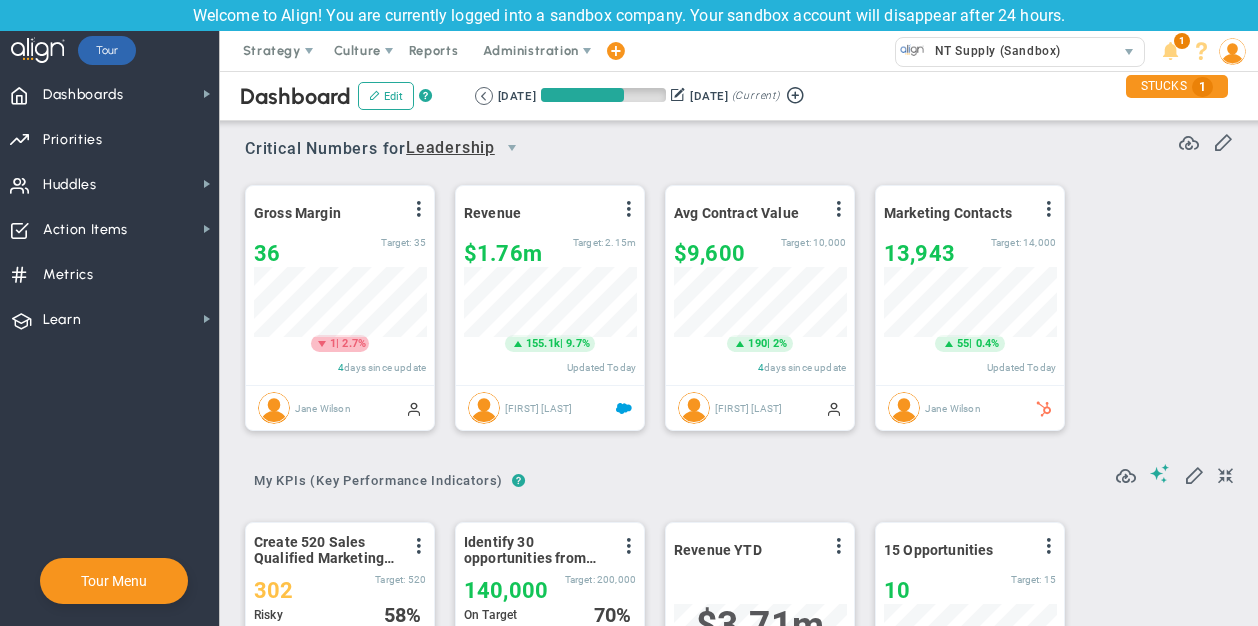 scroll, scrollTop: 0, scrollLeft: 0, axis: both 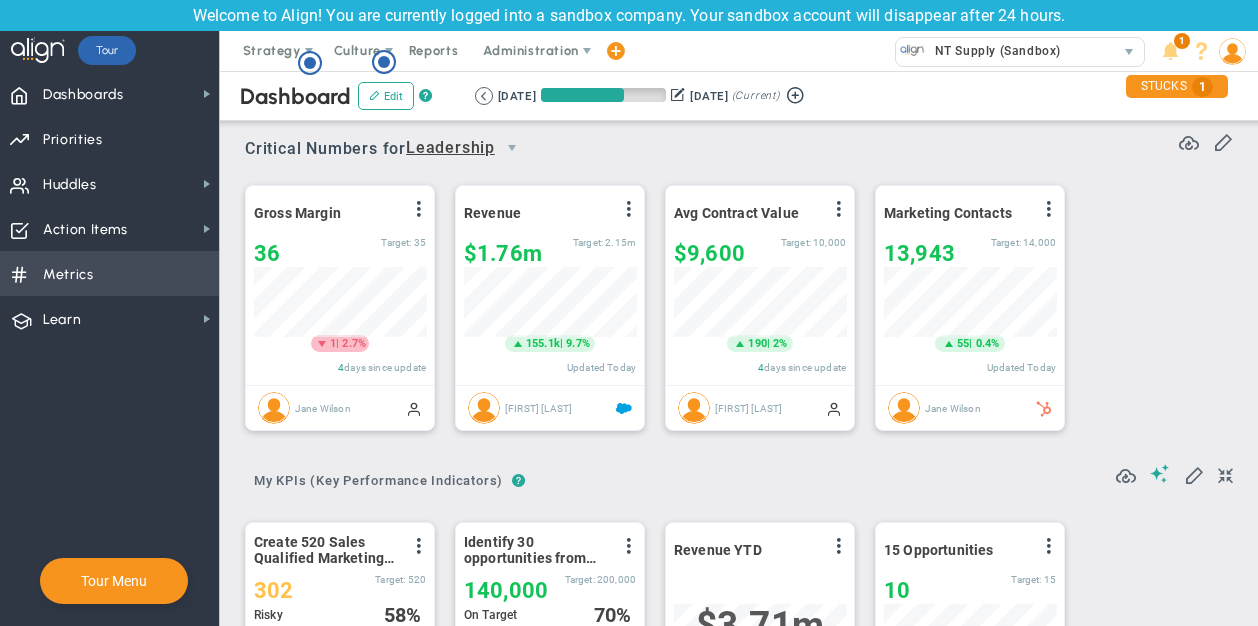 click on "Metrics Metrics" at bounding box center [109, 273] 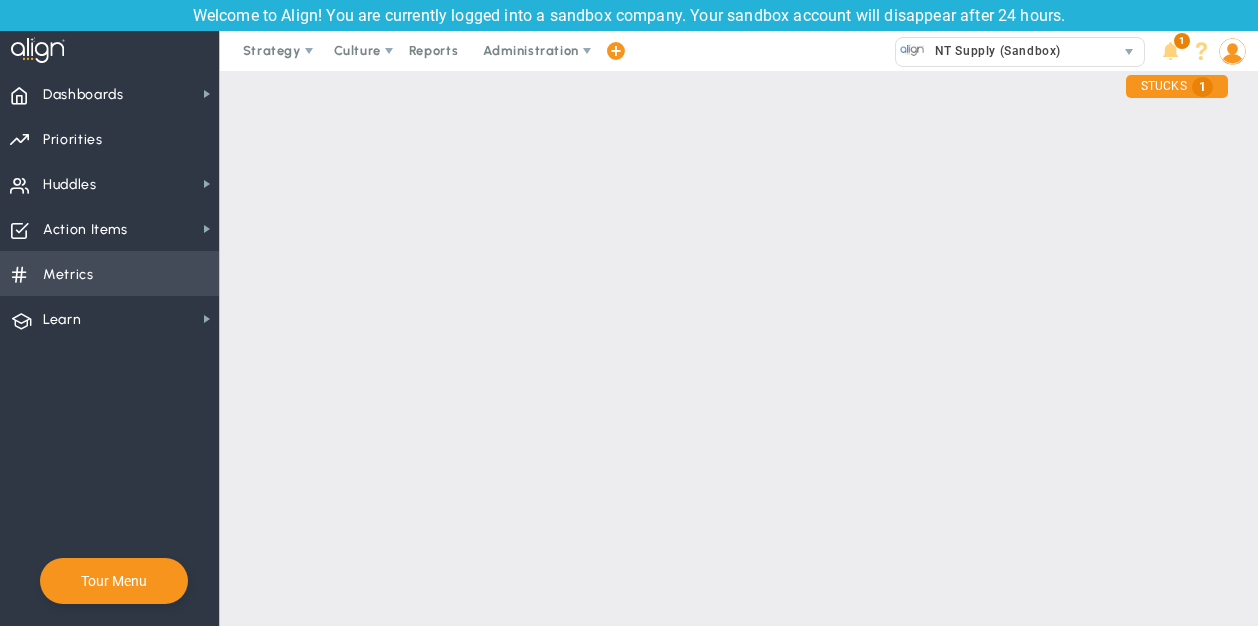 checkbox on "false" 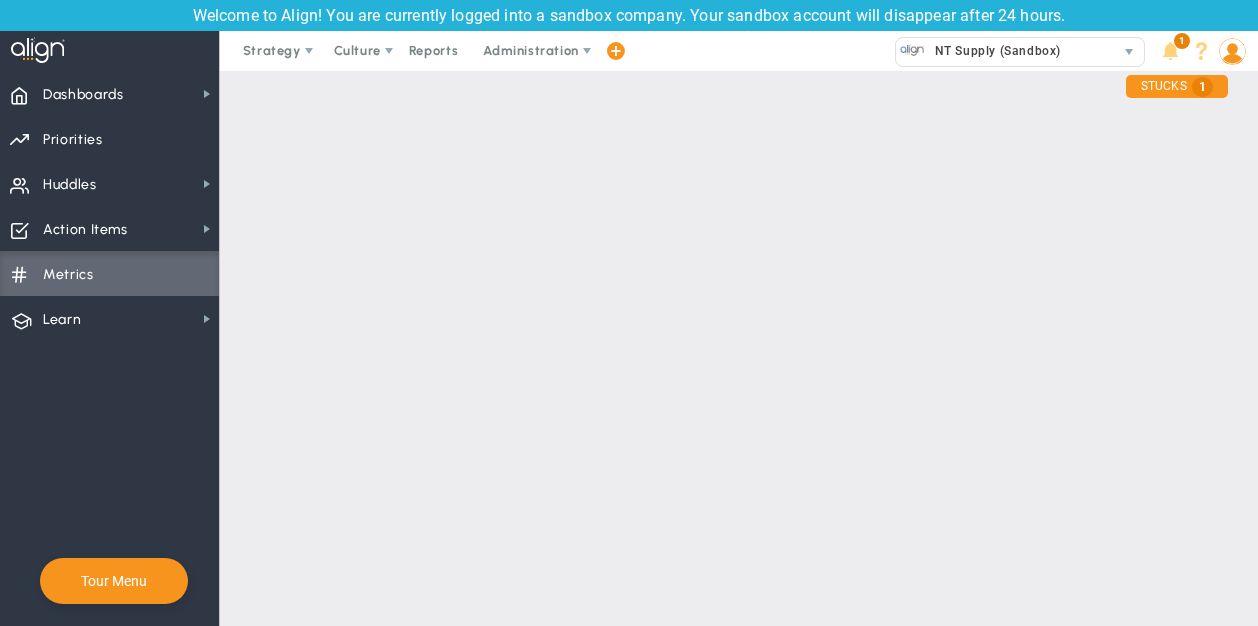 click on "Metrics" at bounding box center [68, 275] 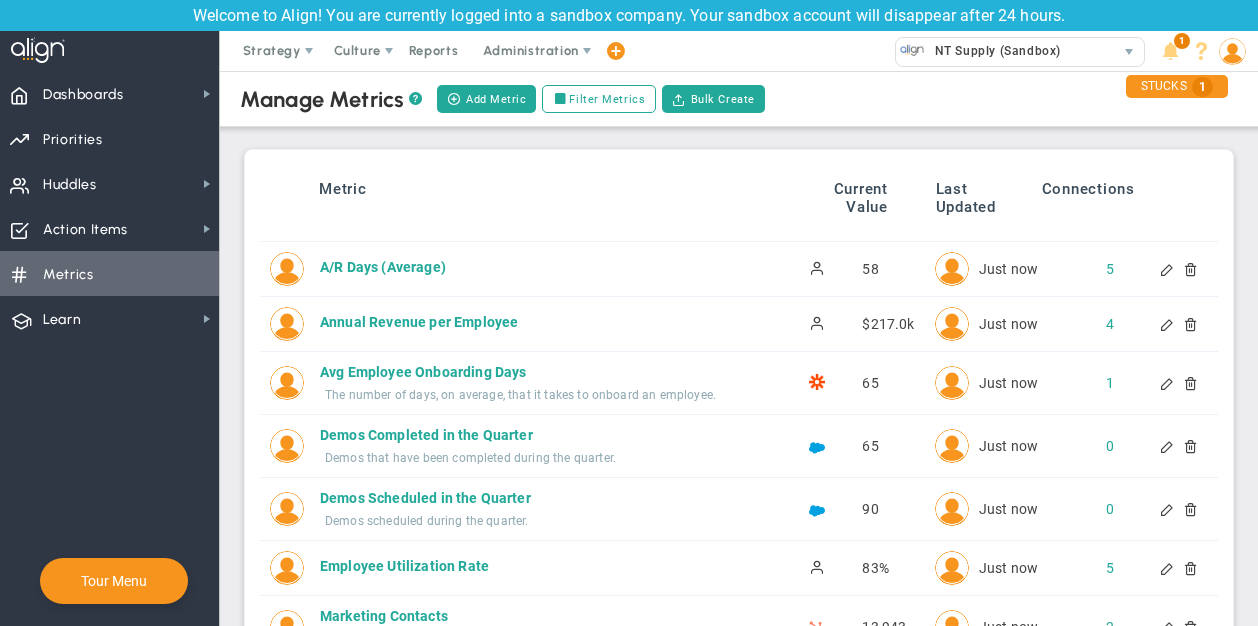 scroll, scrollTop: 0, scrollLeft: 0, axis: both 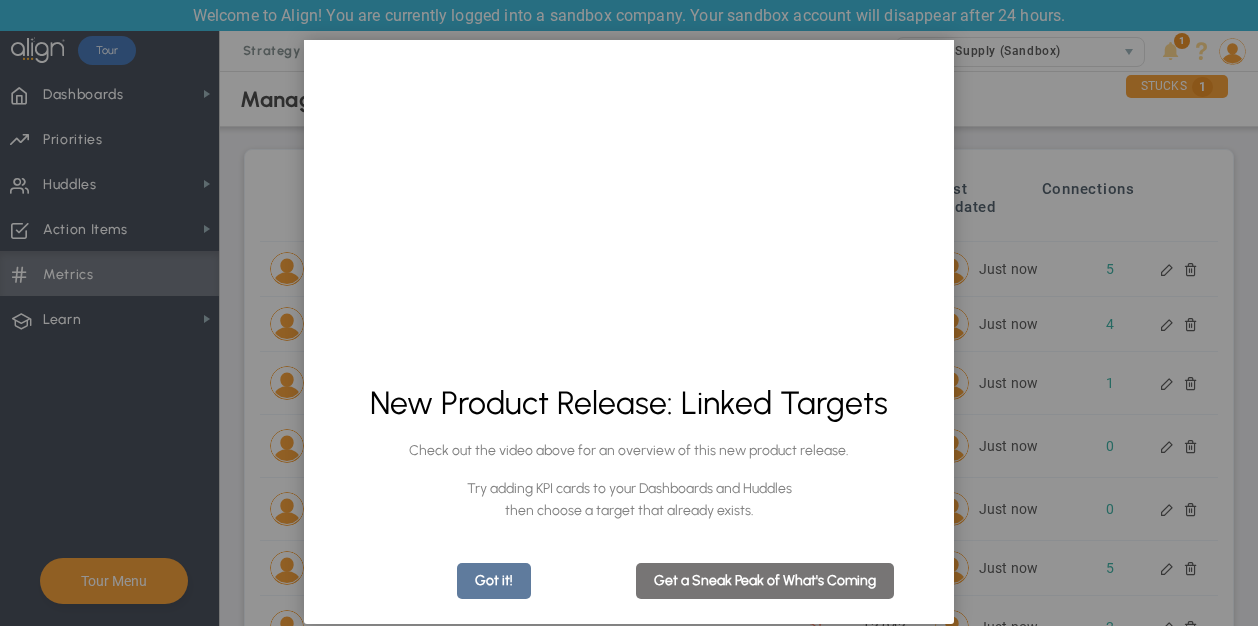 click on "Got it!" at bounding box center [494, 581] 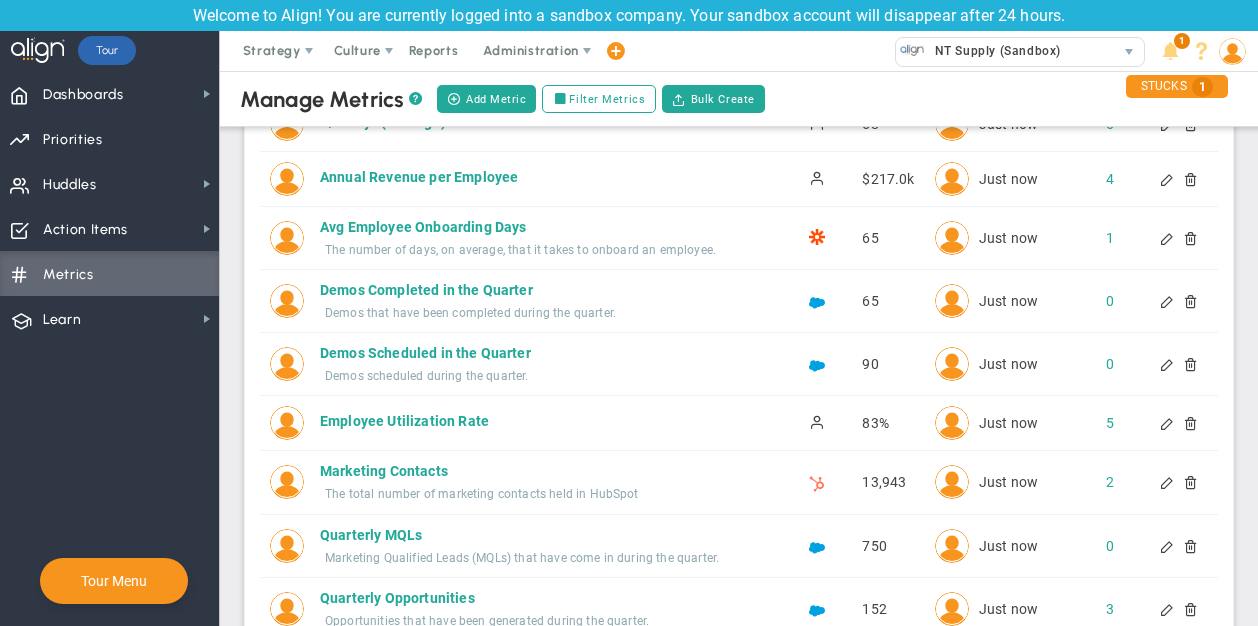 scroll, scrollTop: 148, scrollLeft: 0, axis: vertical 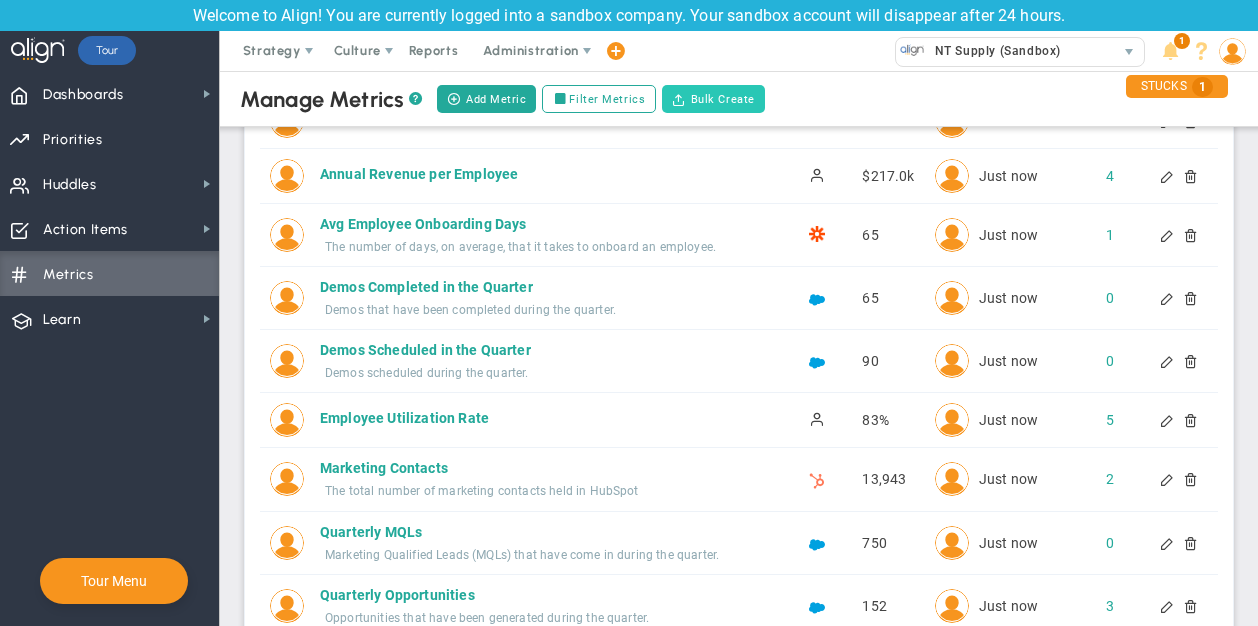 click on "Bulk Create" at bounding box center [713, 99] 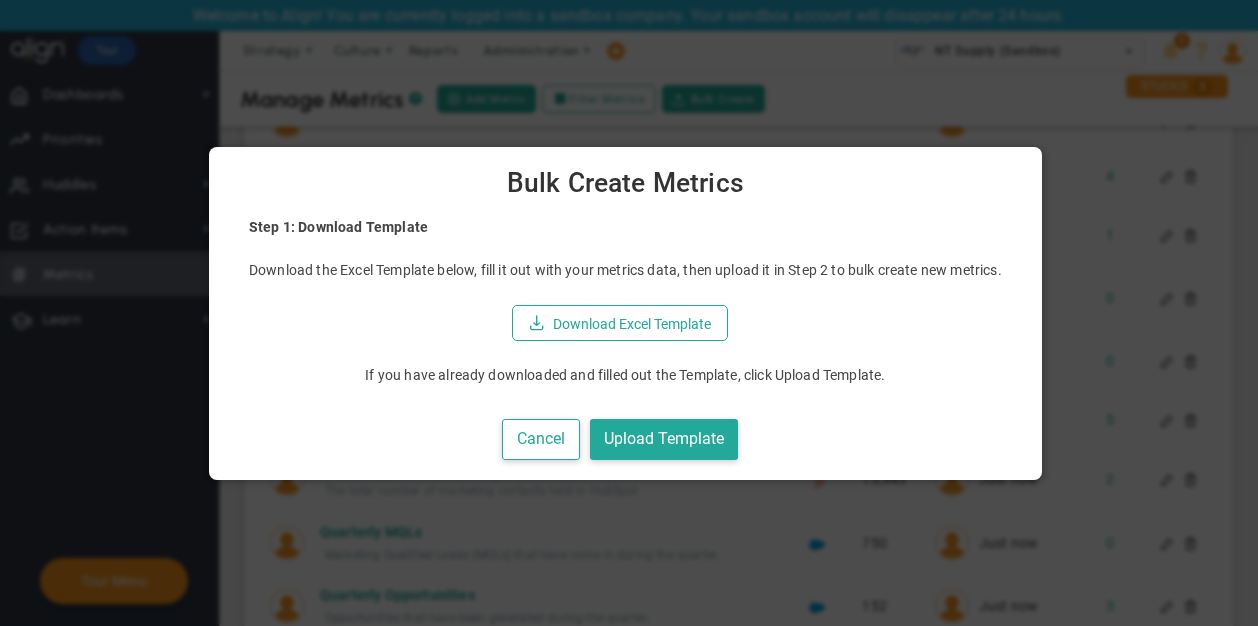 click on "Step 1: Download Template
Download the Excel Template below, fill it out with your metrics data, then upload it in Step 2 to bulk create new metrics.
Download Excel Template
If you have already downloaded and filled out the Template, click Upload Template.
Cancel Upload Template" at bounding box center (625, 344) 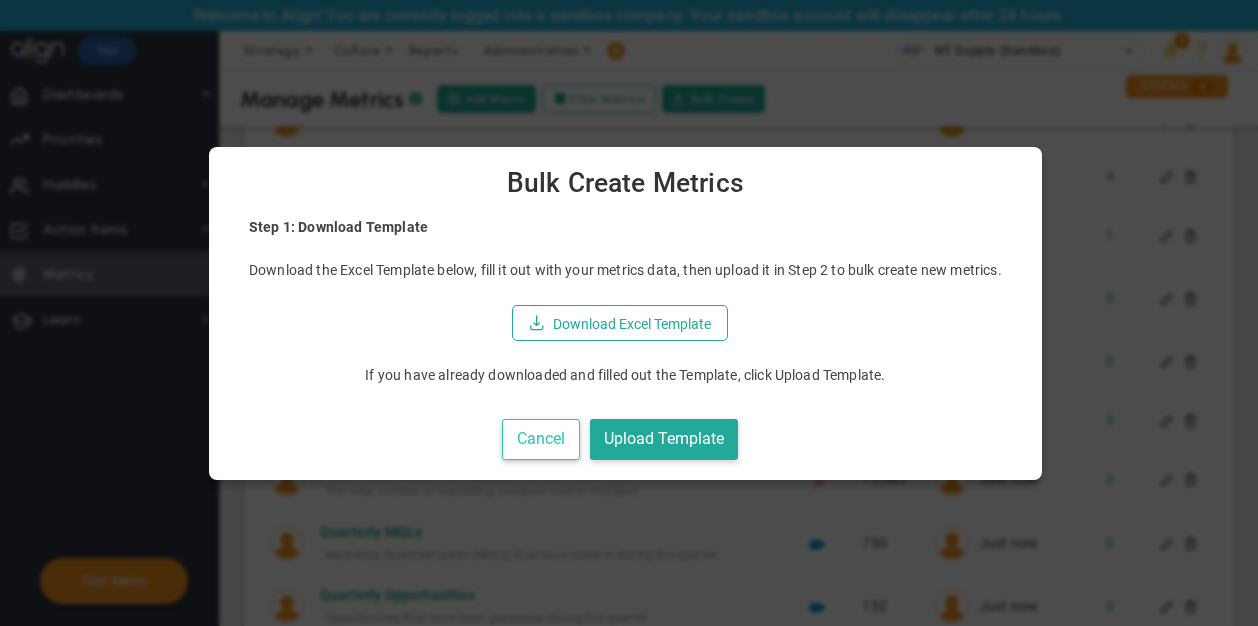 click on "Cancel" at bounding box center (541, 439) 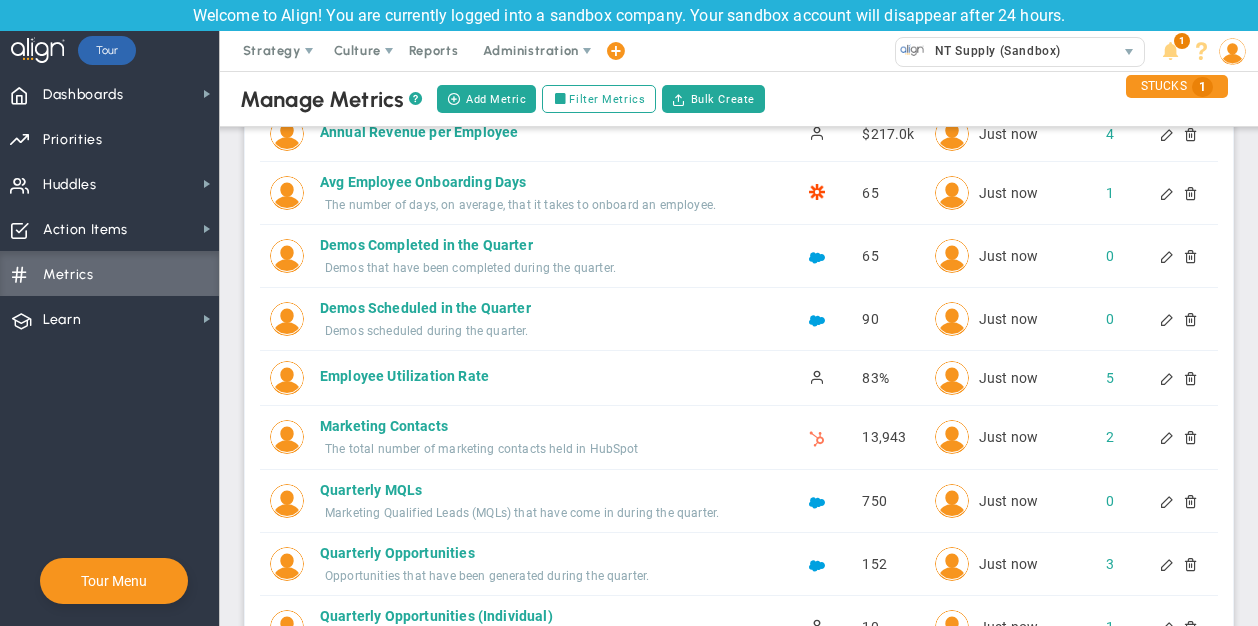 scroll, scrollTop: 96, scrollLeft: 0, axis: vertical 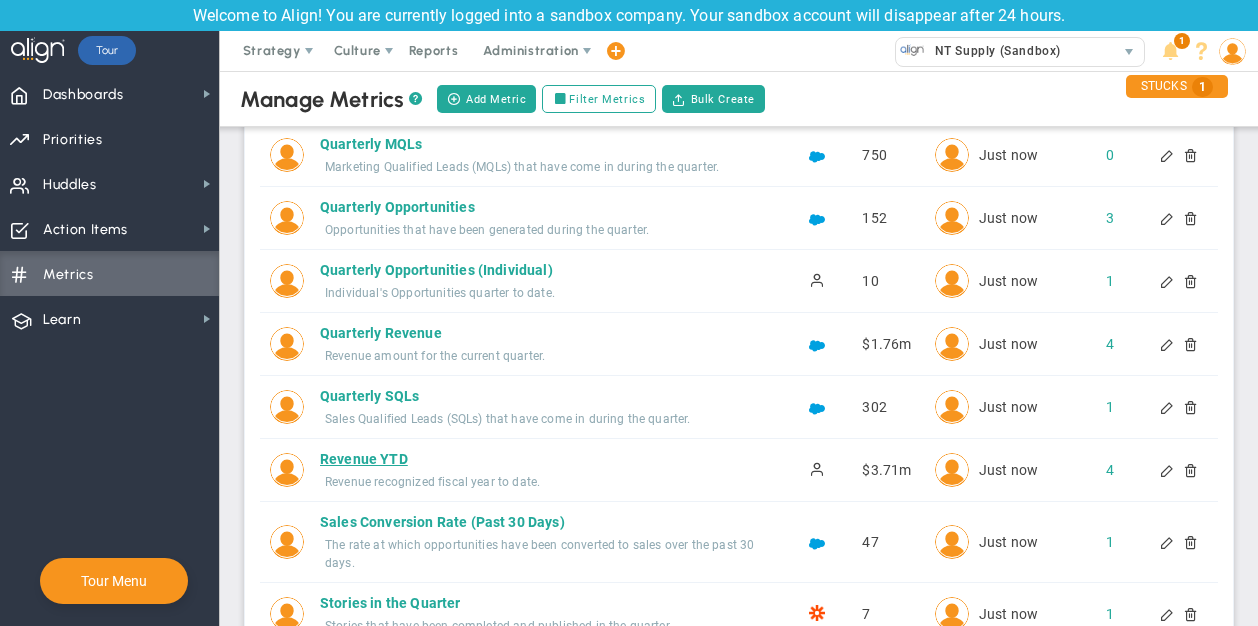 click on "Revenue YTD" at bounding box center [539, 459] 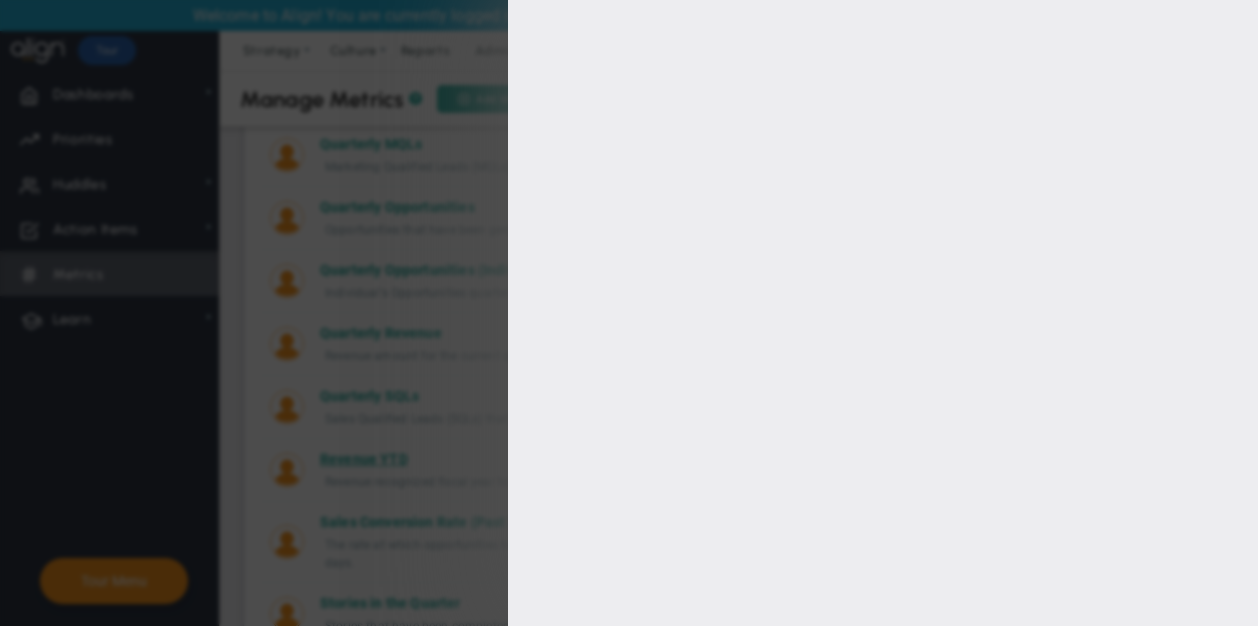 type on "Revenue YTD" 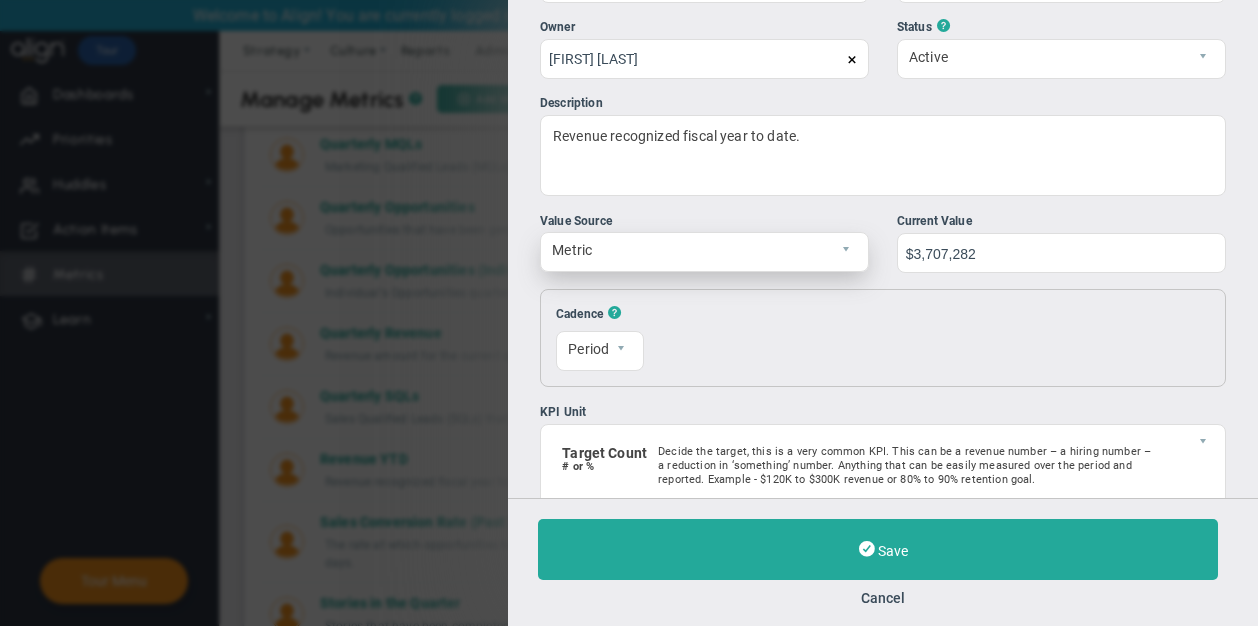click on "Metric" at bounding box center (687, 250) 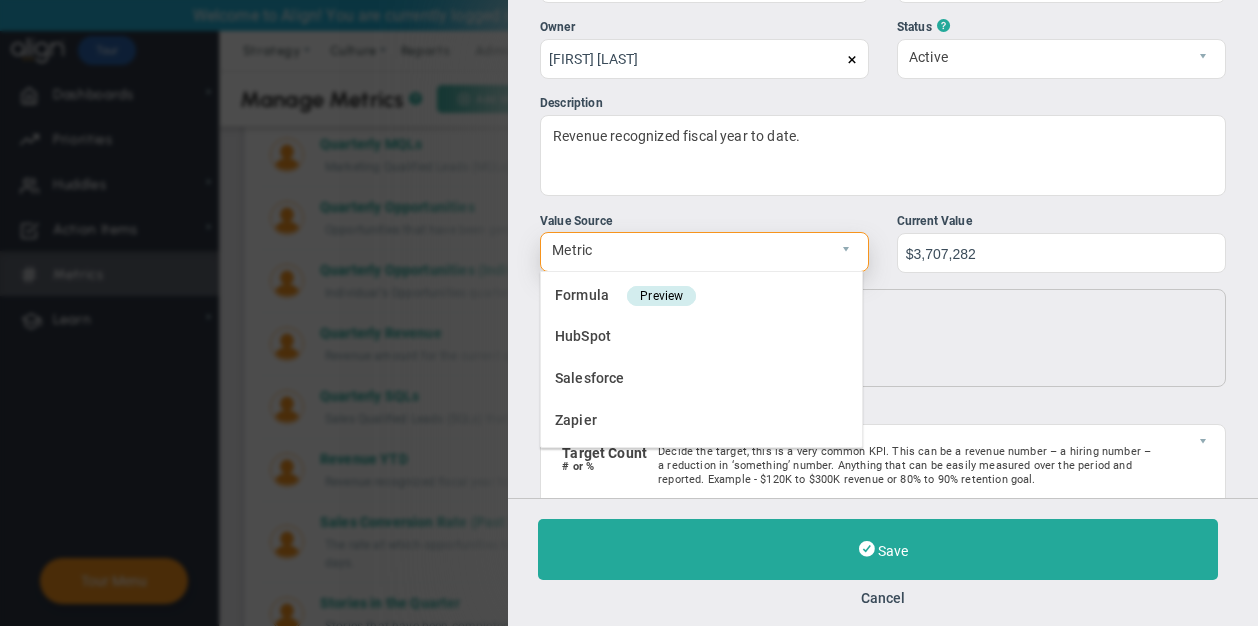 click on "Metric" at bounding box center [687, 250] 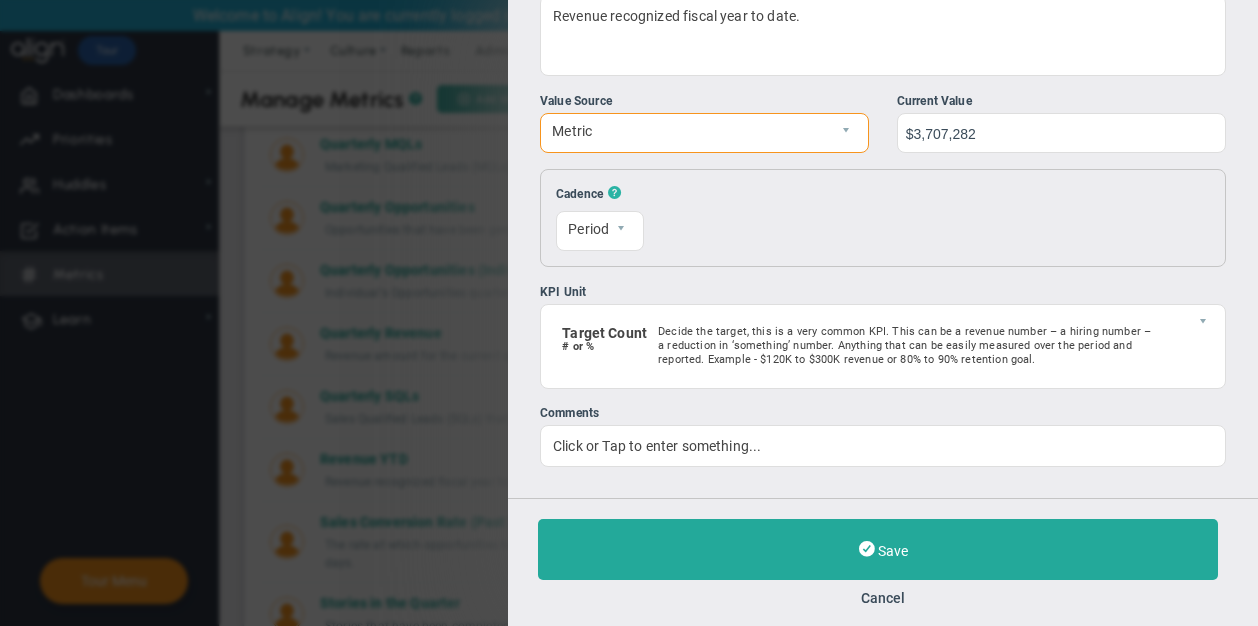 click on "?" at bounding box center [614, 193] 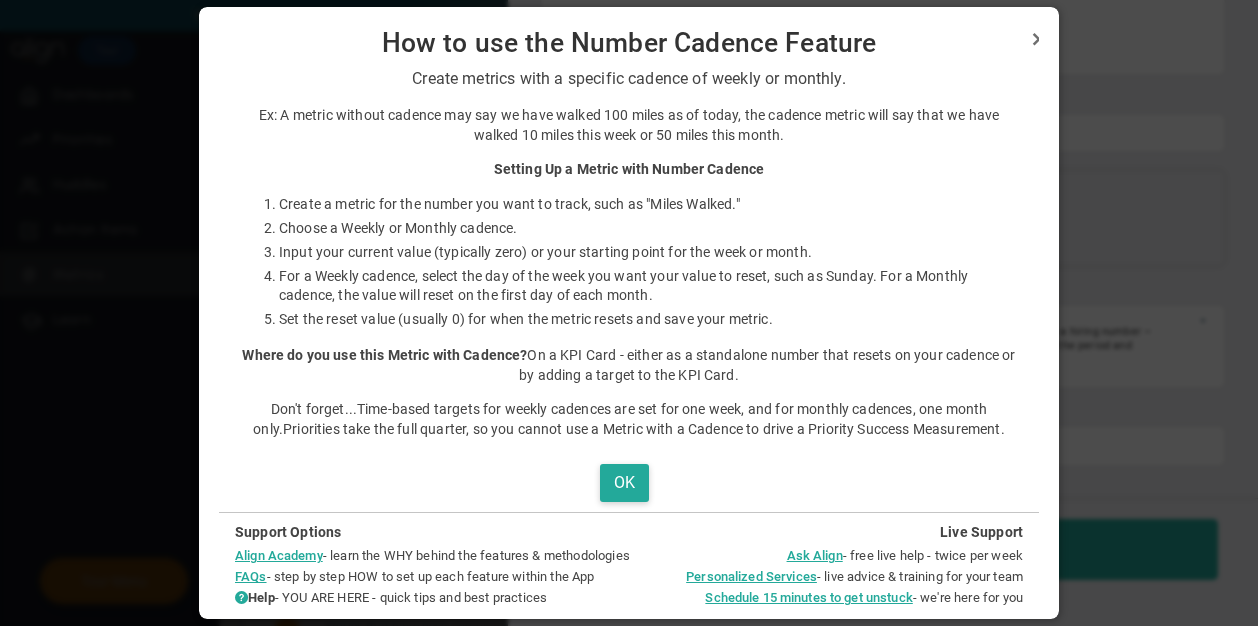 scroll, scrollTop: 9, scrollLeft: 0, axis: vertical 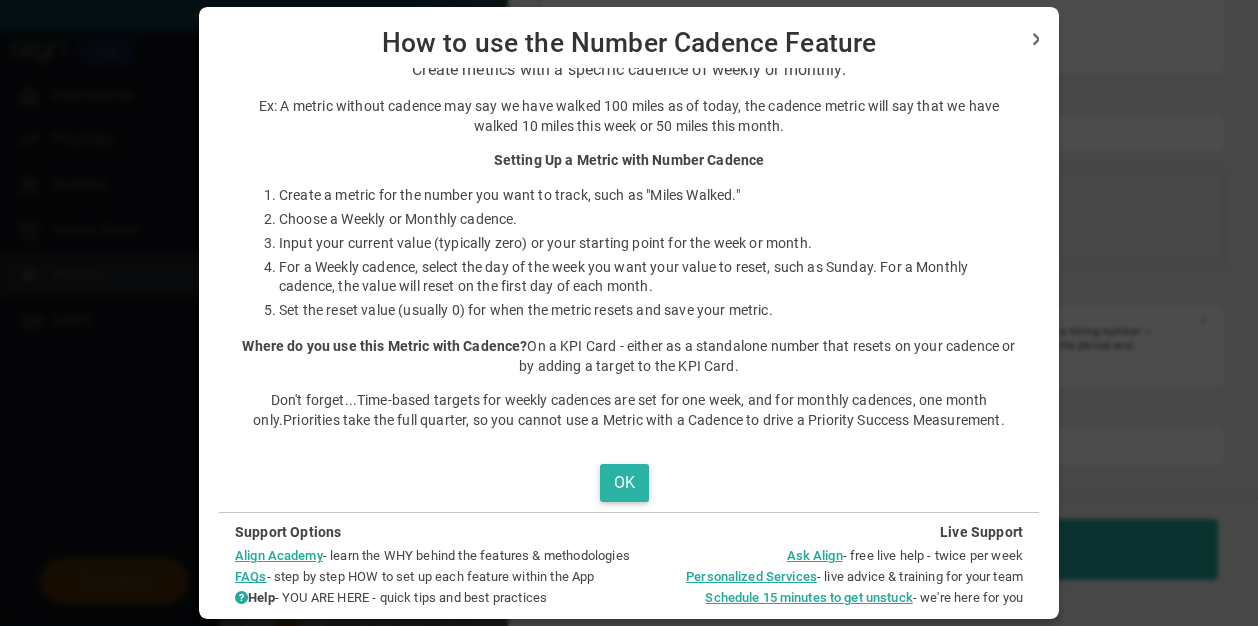 click on "OK" at bounding box center (624, 483) 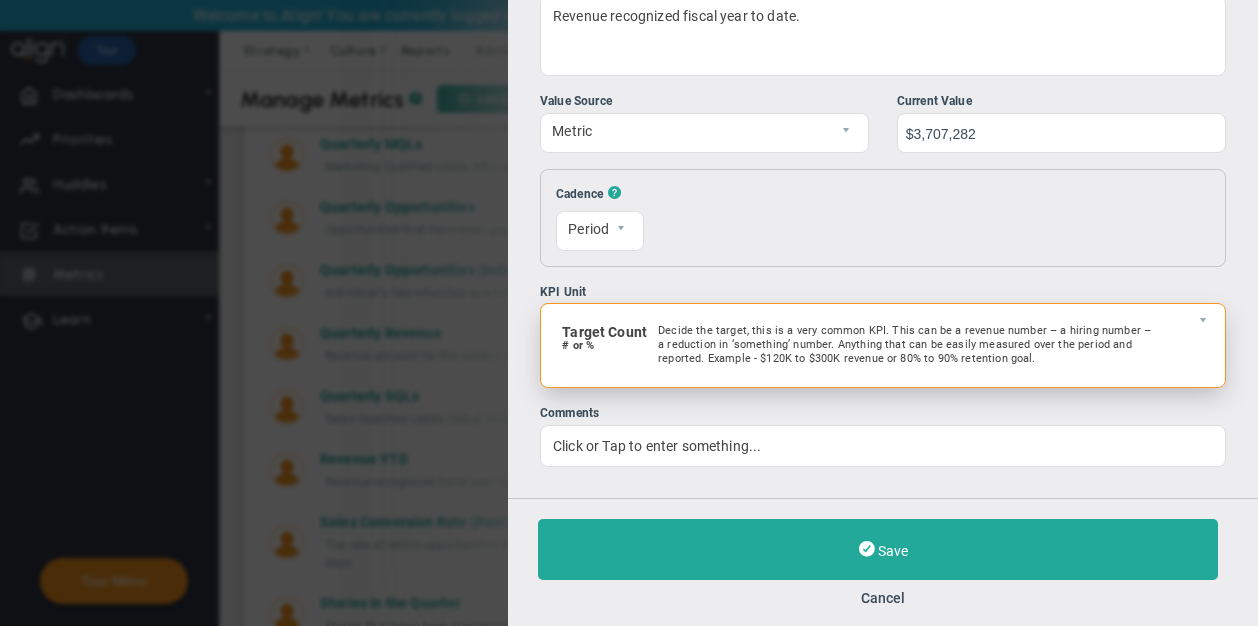 click on "Target Count
# or %
Decide the target, this is a very common KPI. This can be a revenue number – a hiring number – a reduction in ‘something’ number. Anything that can be easily measured over the period and reported. Example - $120K to $300K revenue or 80% to 90% retention goal." at bounding box center [866, 350] 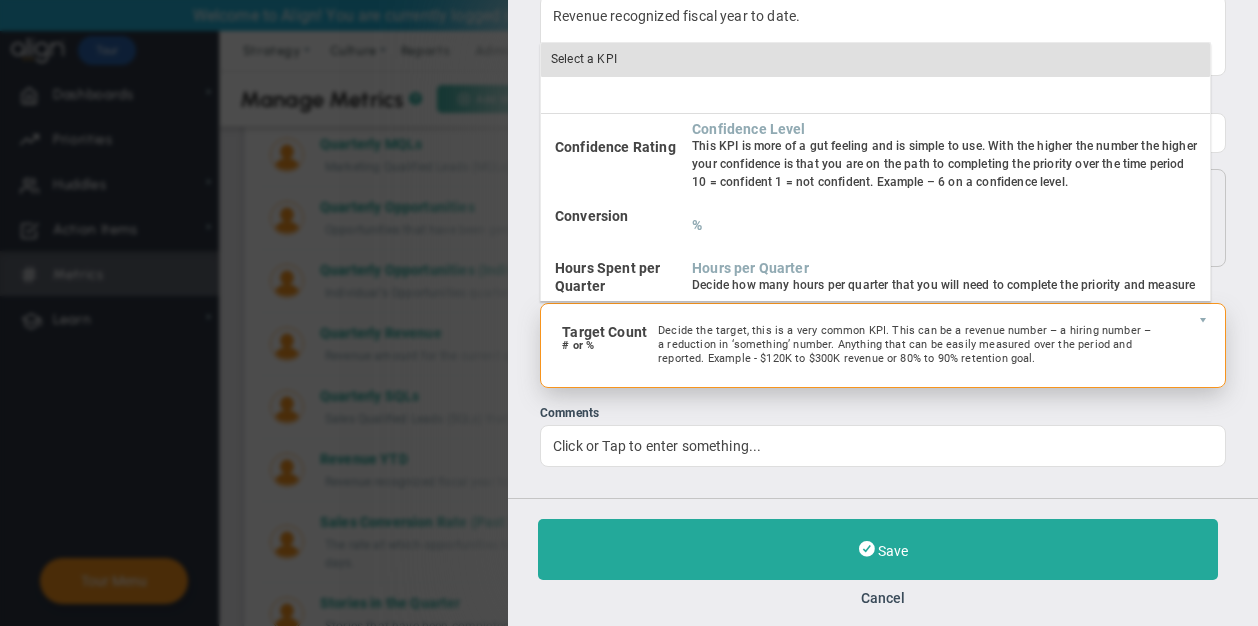 click on "Target Count
# or %
Decide the target, this is a very common KPI. This can be a revenue number – a hiring number – a reduction in ‘something’ number. Anything that can be easily measured over the period and reported. Example - $120K to $300K revenue or 80% to 90% retention goal." at bounding box center (866, 350) 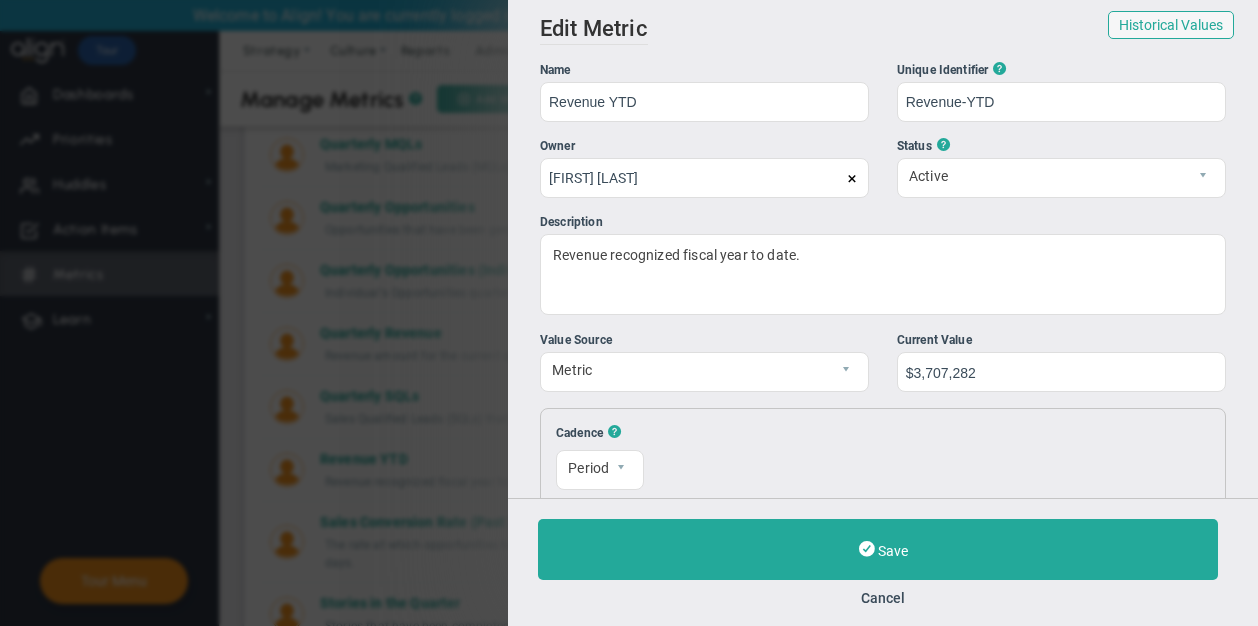 scroll, scrollTop: 0, scrollLeft: 0, axis: both 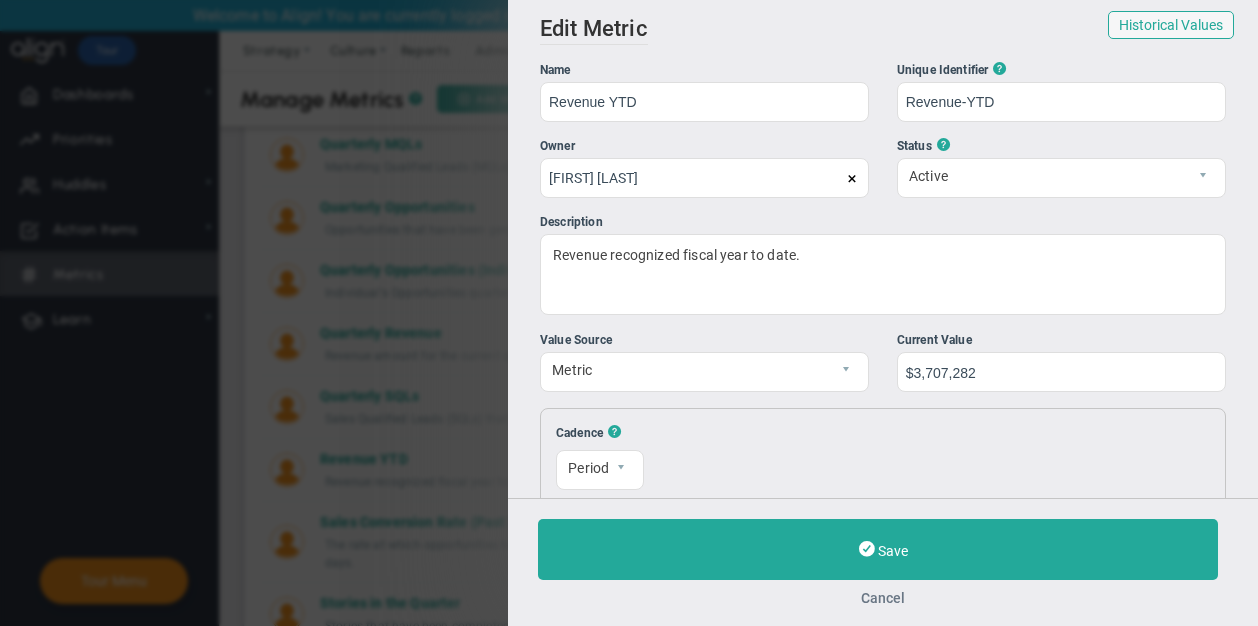 click on "Cancel" at bounding box center [883, 598] 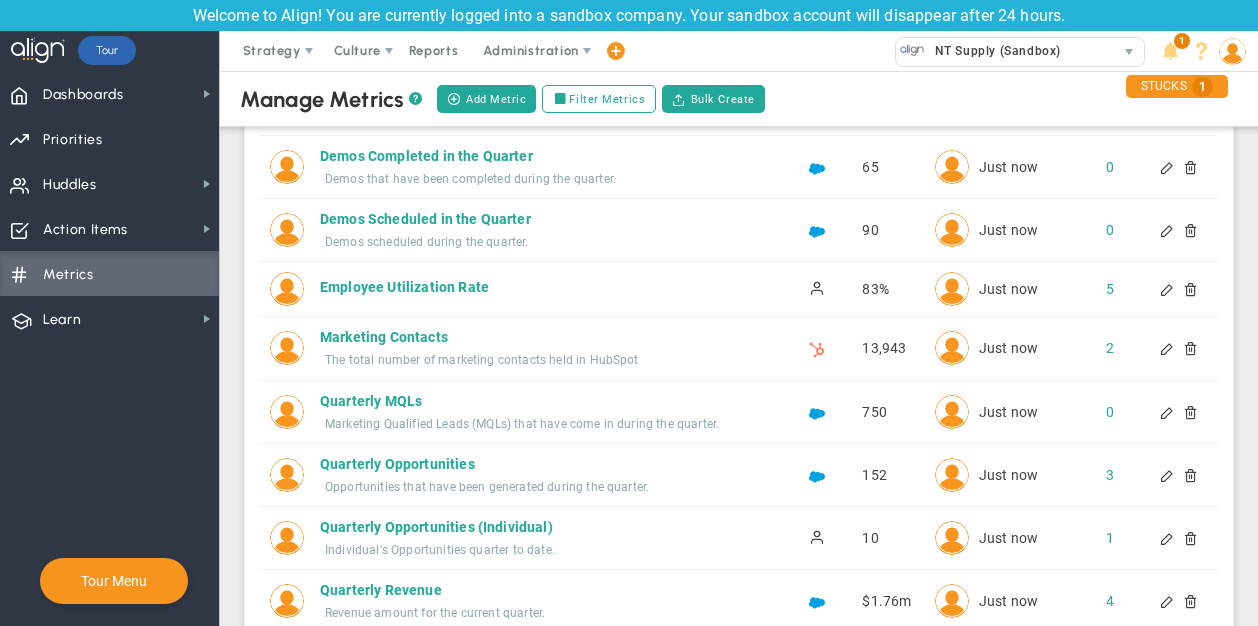 scroll, scrollTop: 0, scrollLeft: 0, axis: both 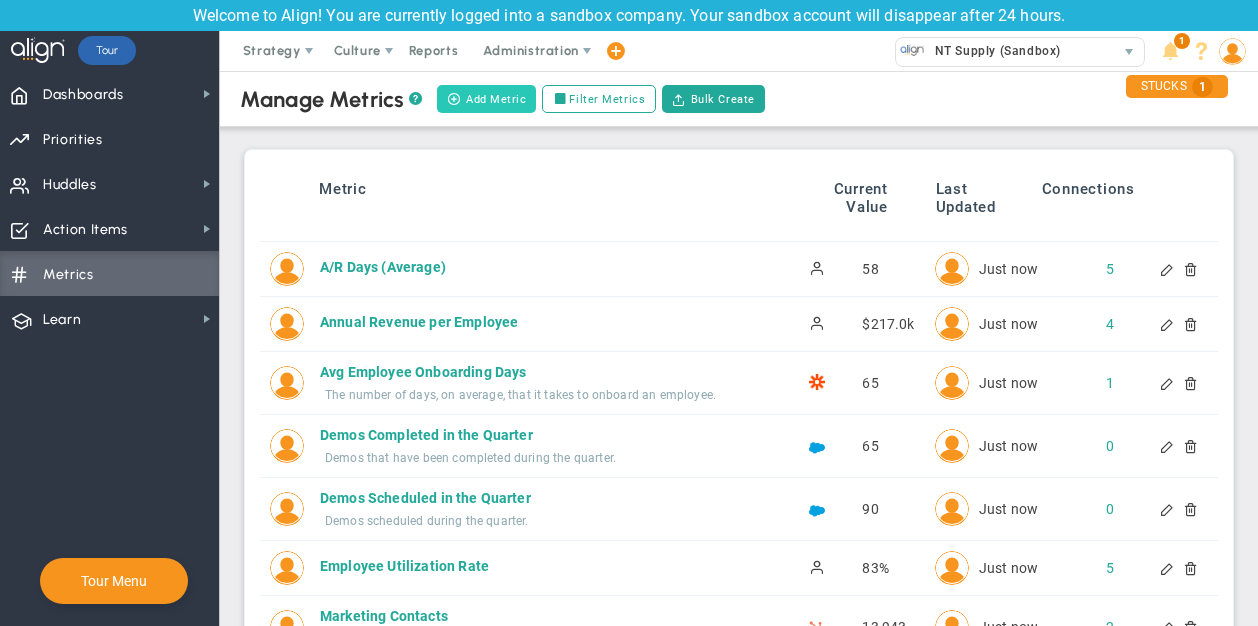 click on "Add Metric" at bounding box center [486, 99] 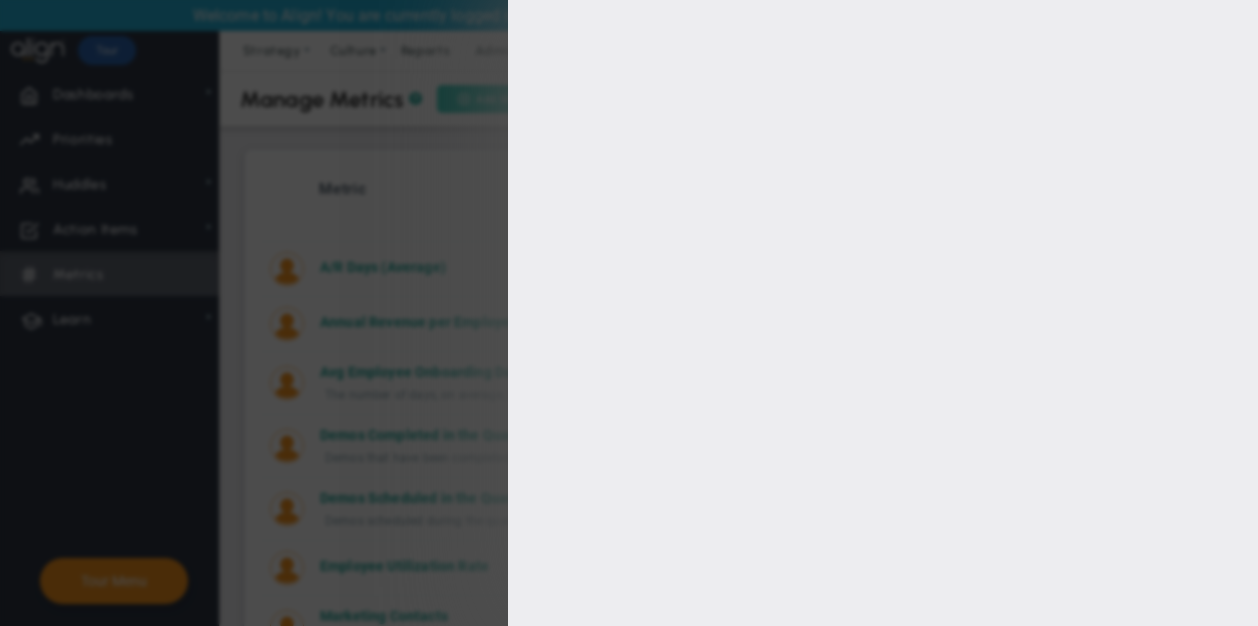 type on "[FIRST] [LAST]" 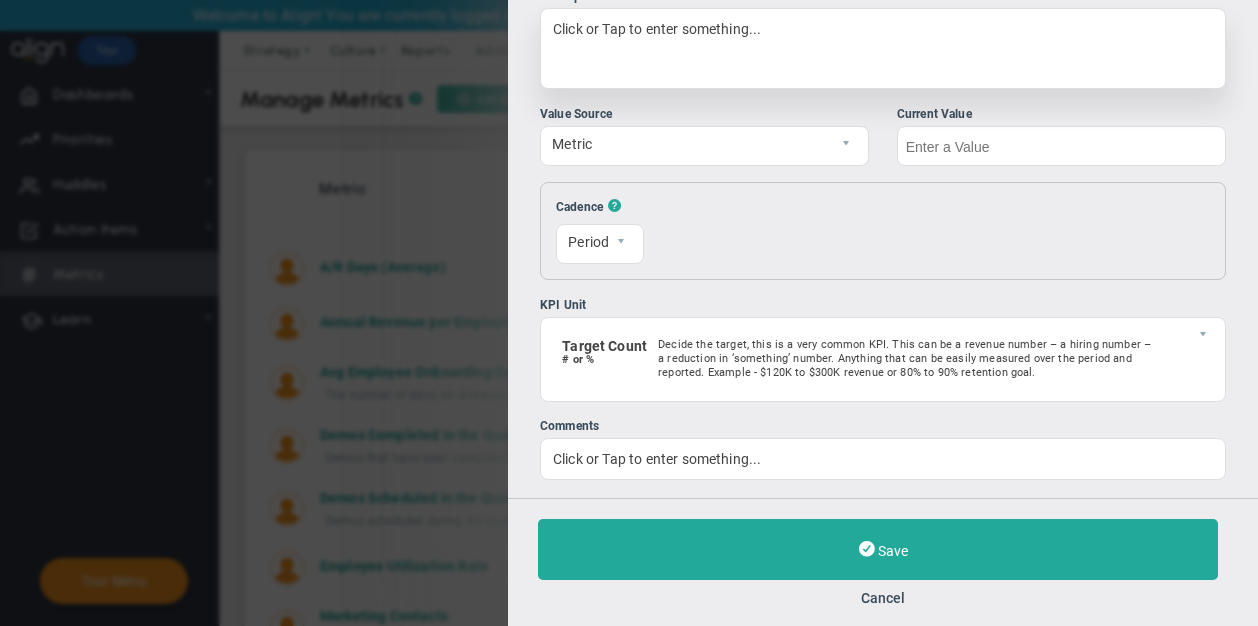 scroll, scrollTop: 0, scrollLeft: 0, axis: both 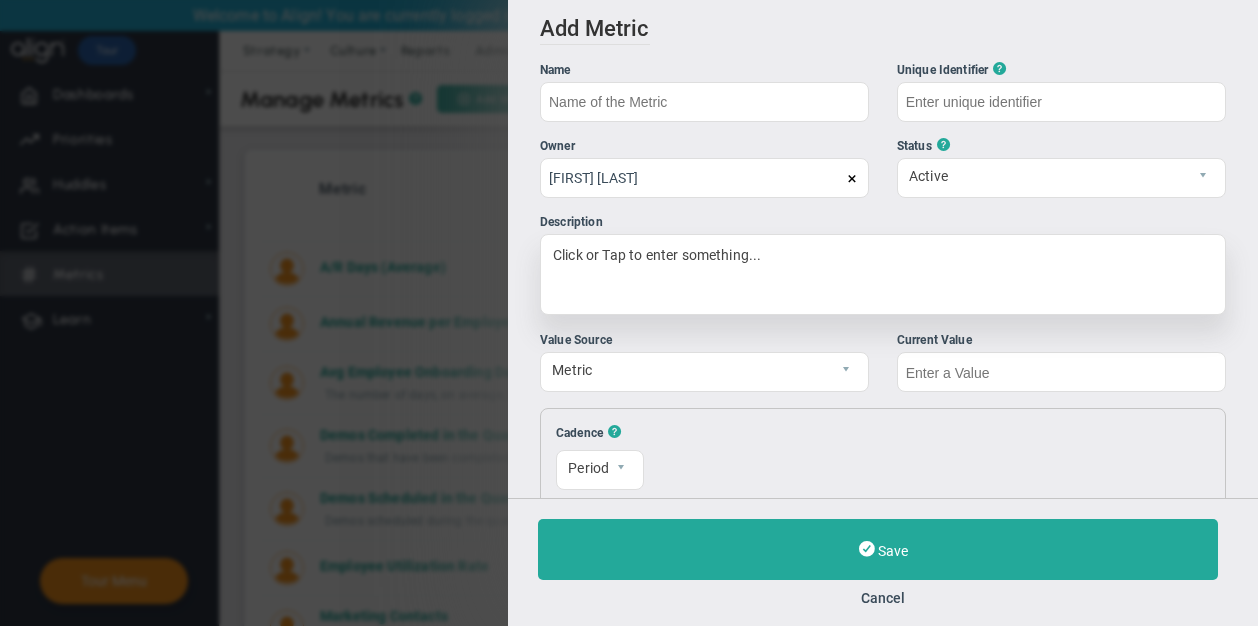 type 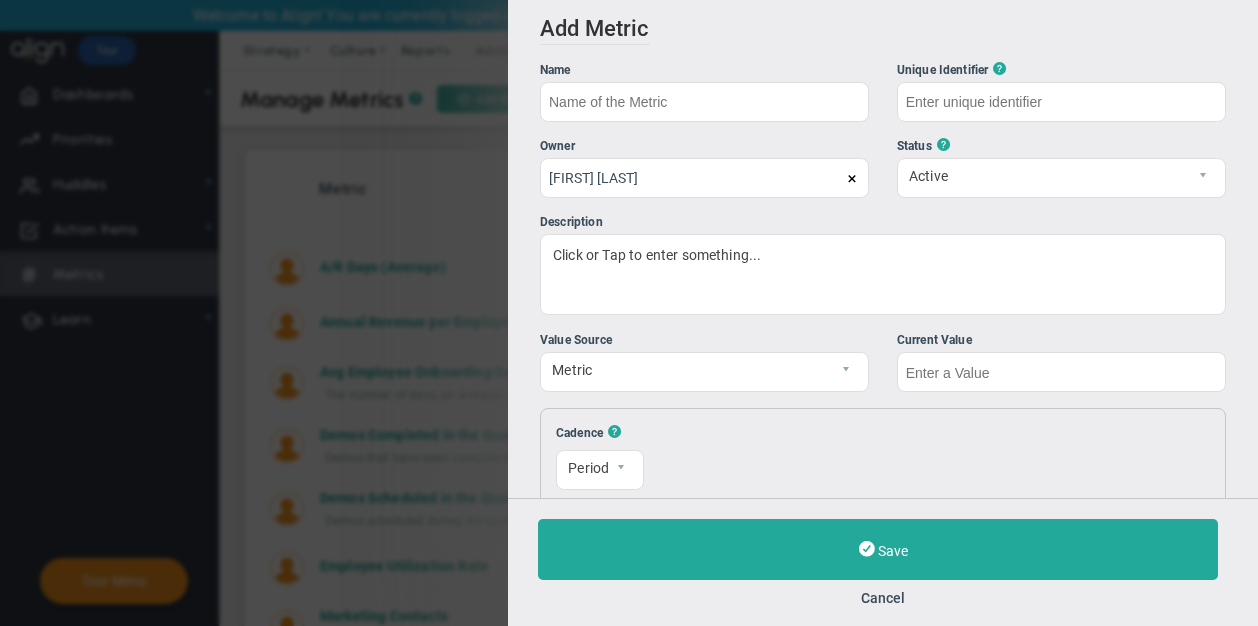 click on "Save
Cancel" at bounding box center [883, 562] 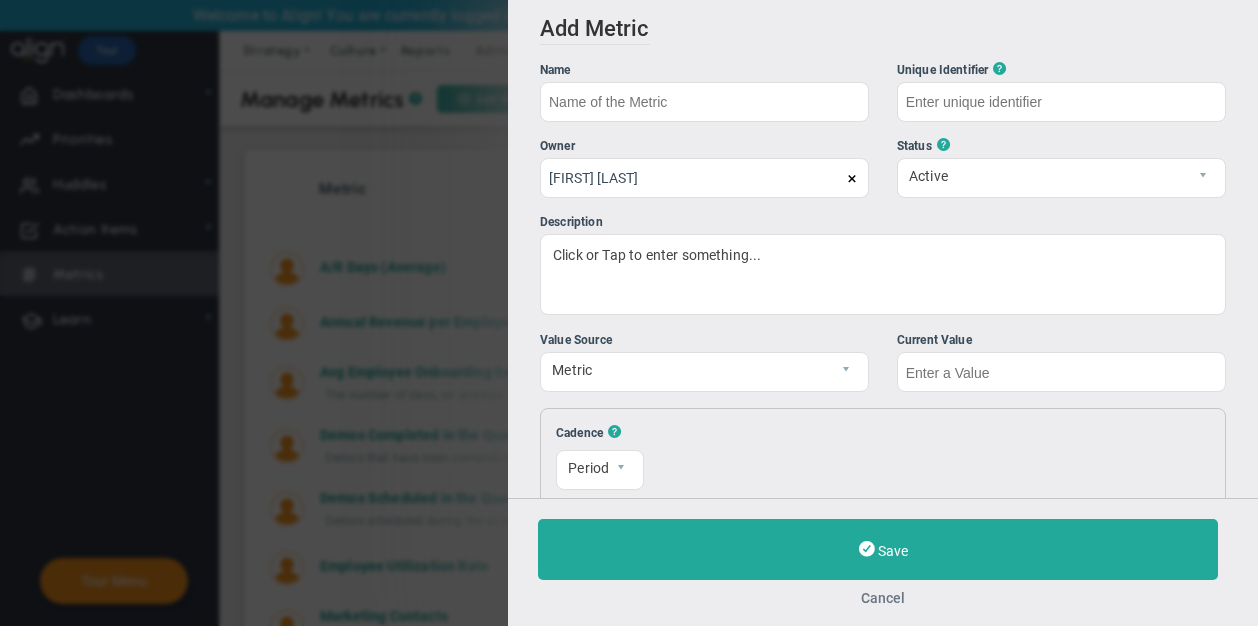 click on "Cancel" at bounding box center [883, 598] 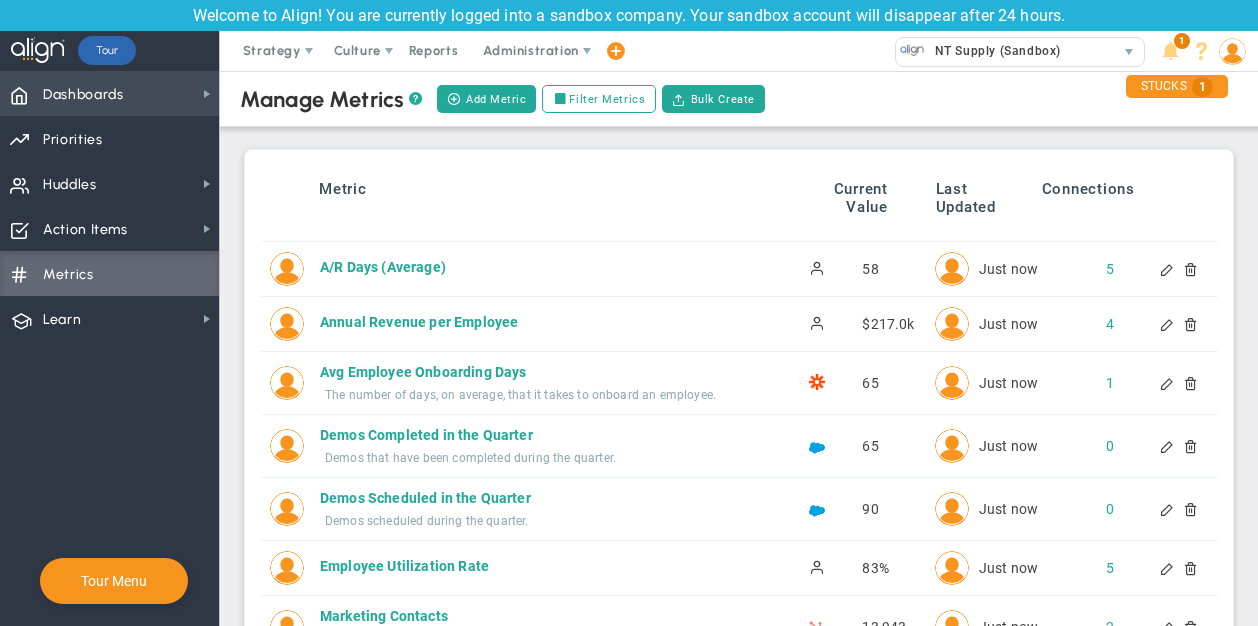 click on "Dashboards" at bounding box center [83, 95] 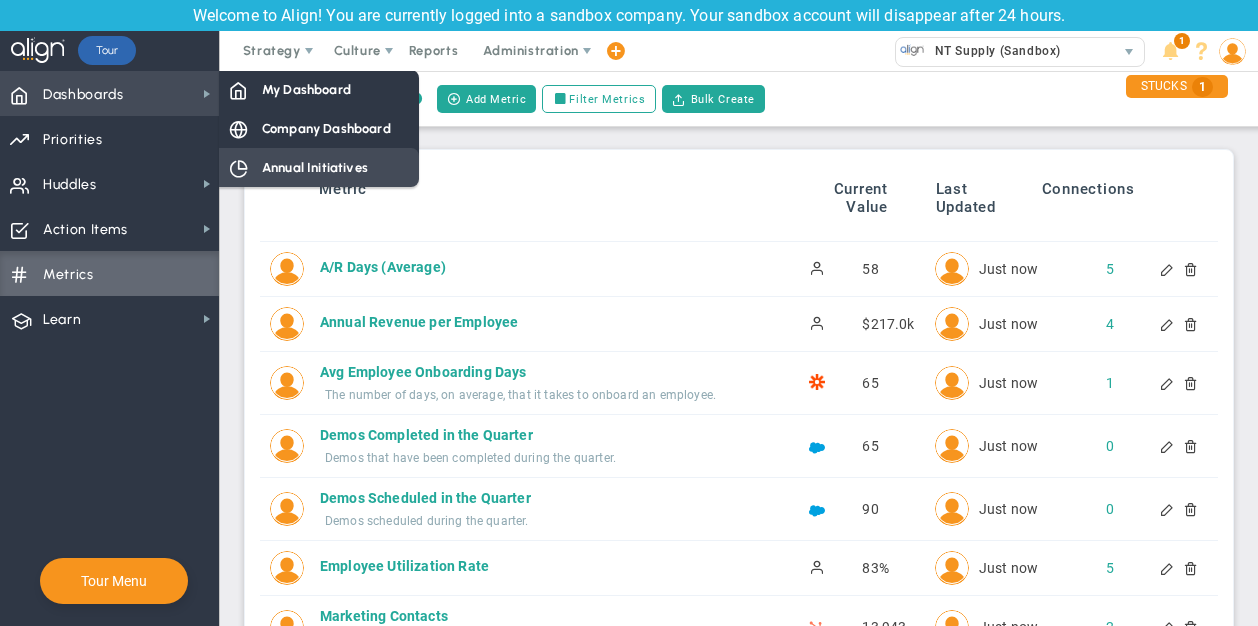 click on "Annual Initiatives" at bounding box center (315, 167) 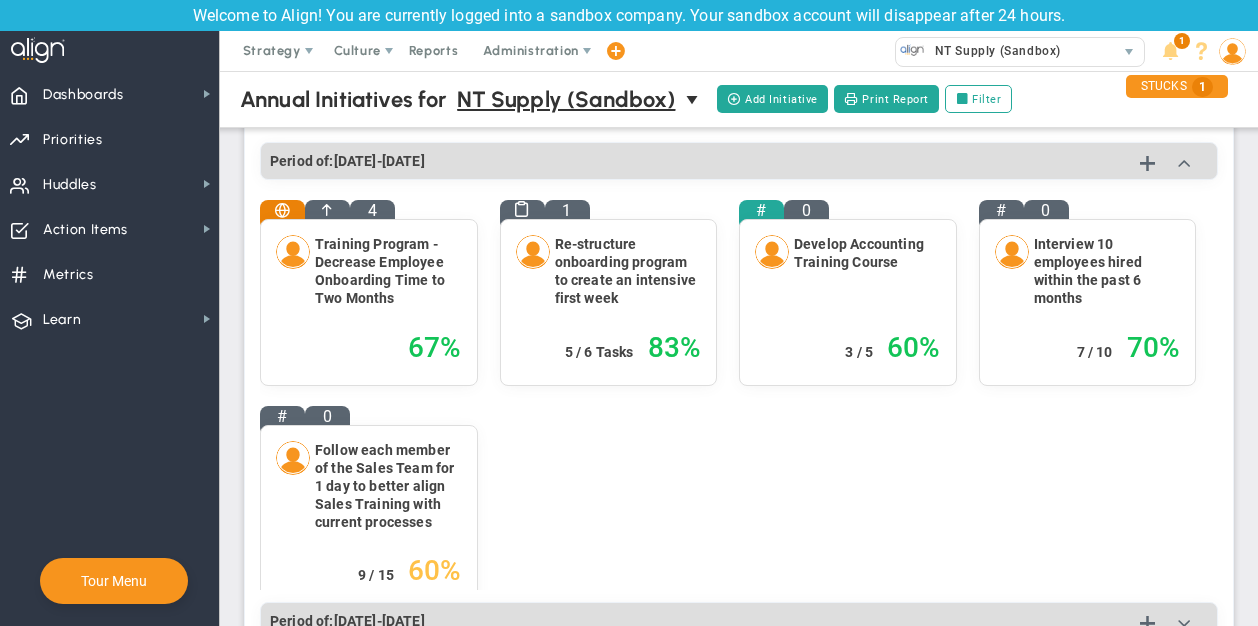 scroll, scrollTop: 190, scrollLeft: 0, axis: vertical 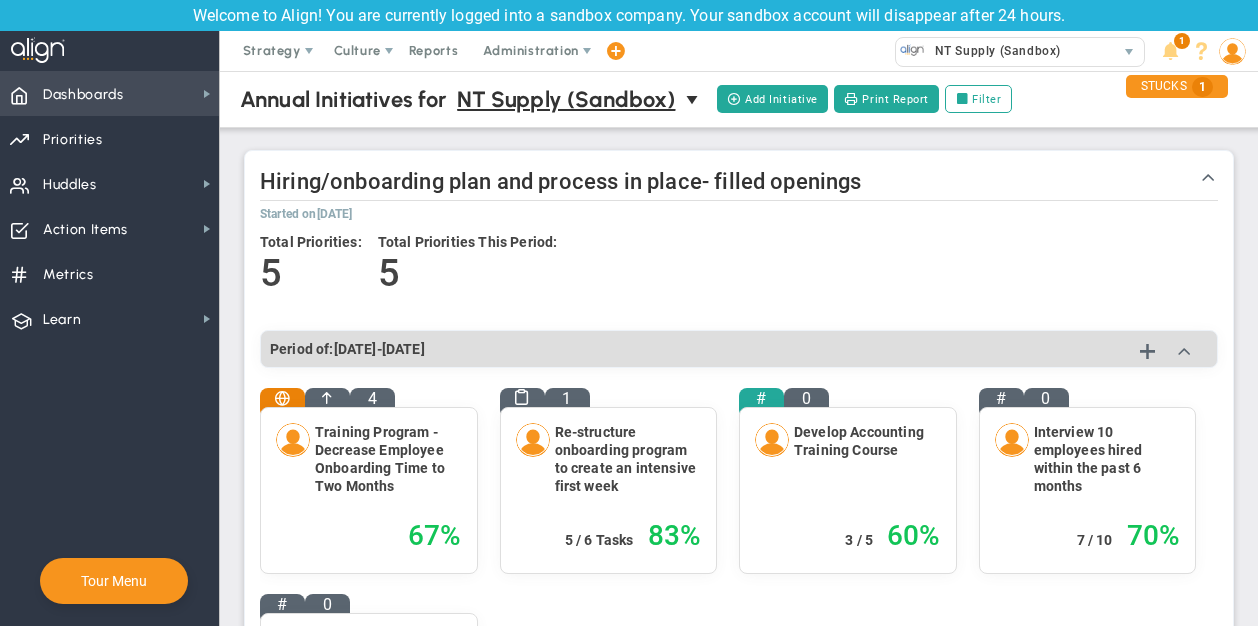click on "Dashboards" at bounding box center (83, 95) 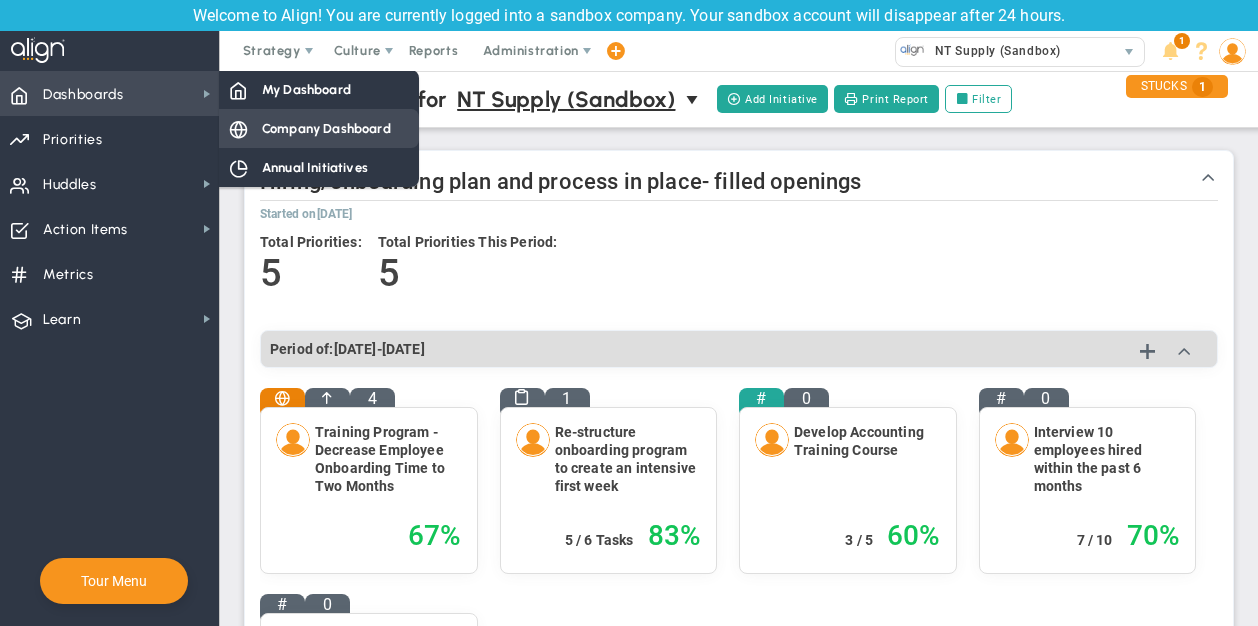 click on "Company Dashboard" at bounding box center (319, 128) 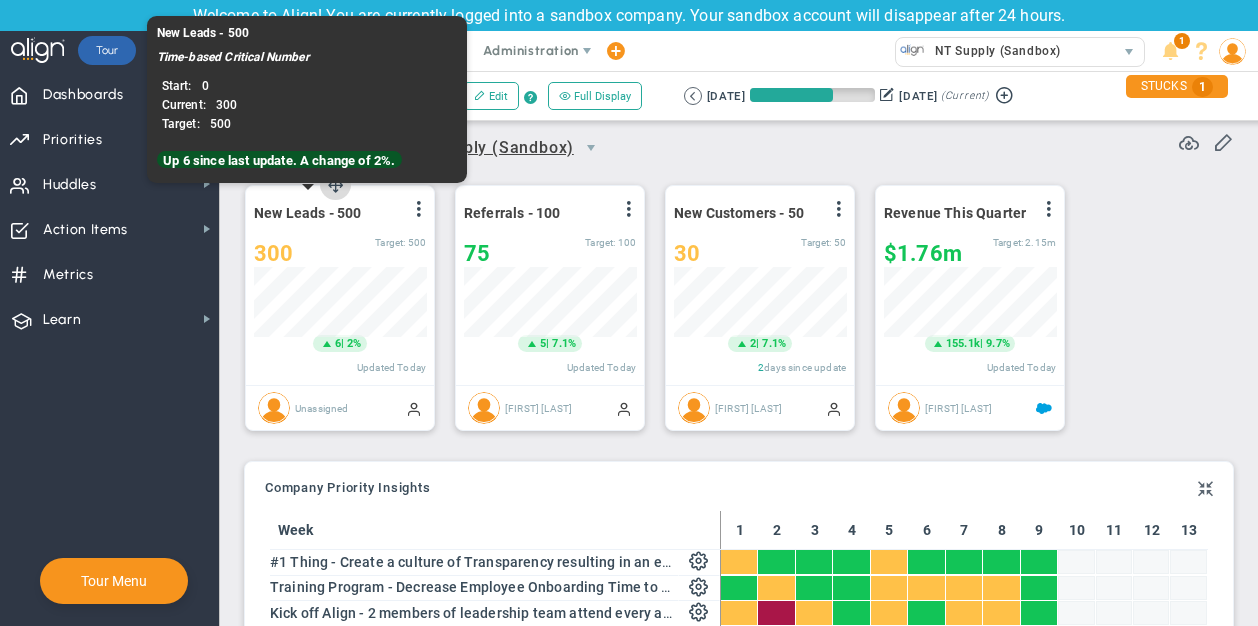 scroll, scrollTop: 999930, scrollLeft: 999827, axis: both 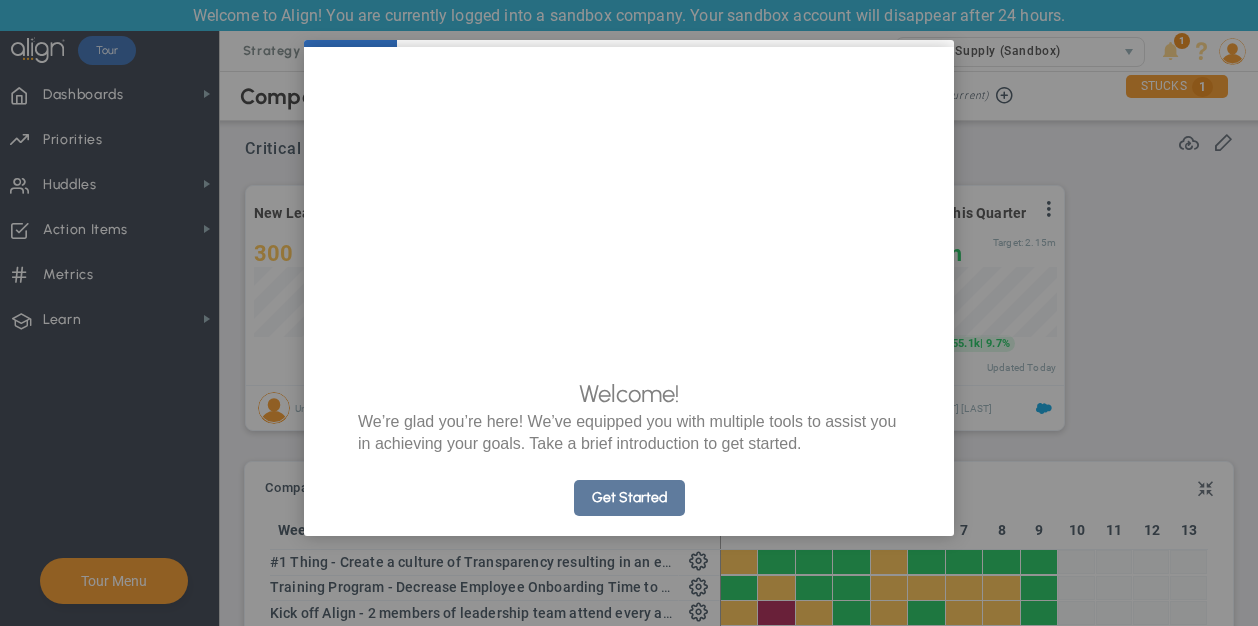 click on "Get Started" at bounding box center [629, 498] 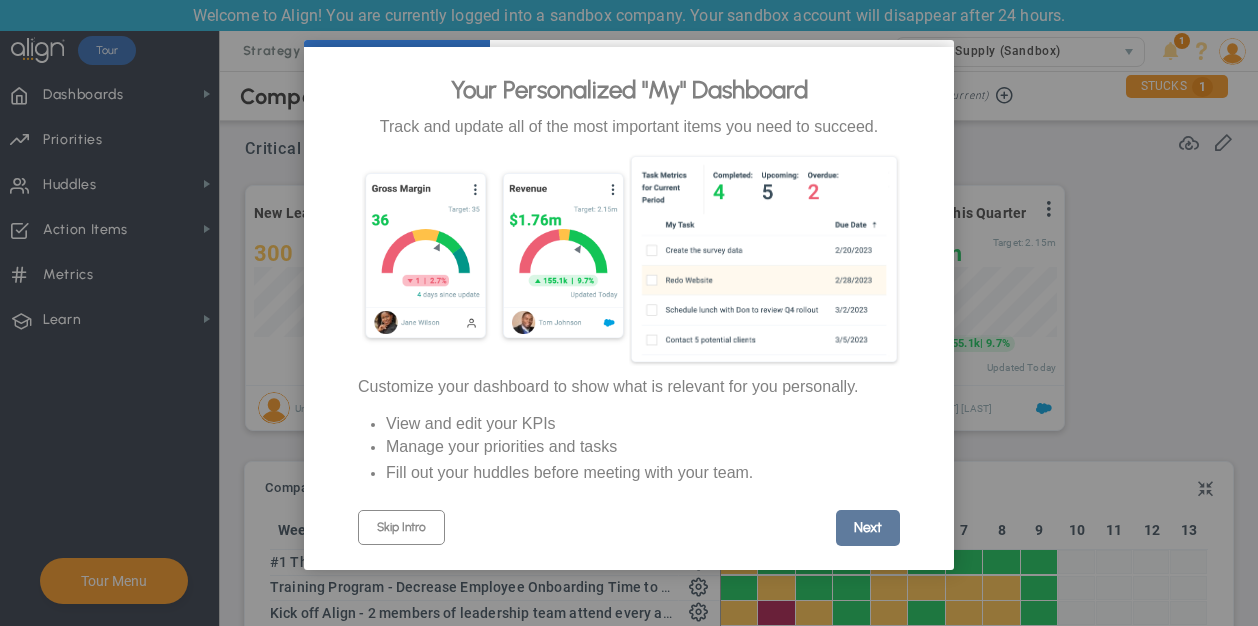 click on "Next" at bounding box center [868, 528] 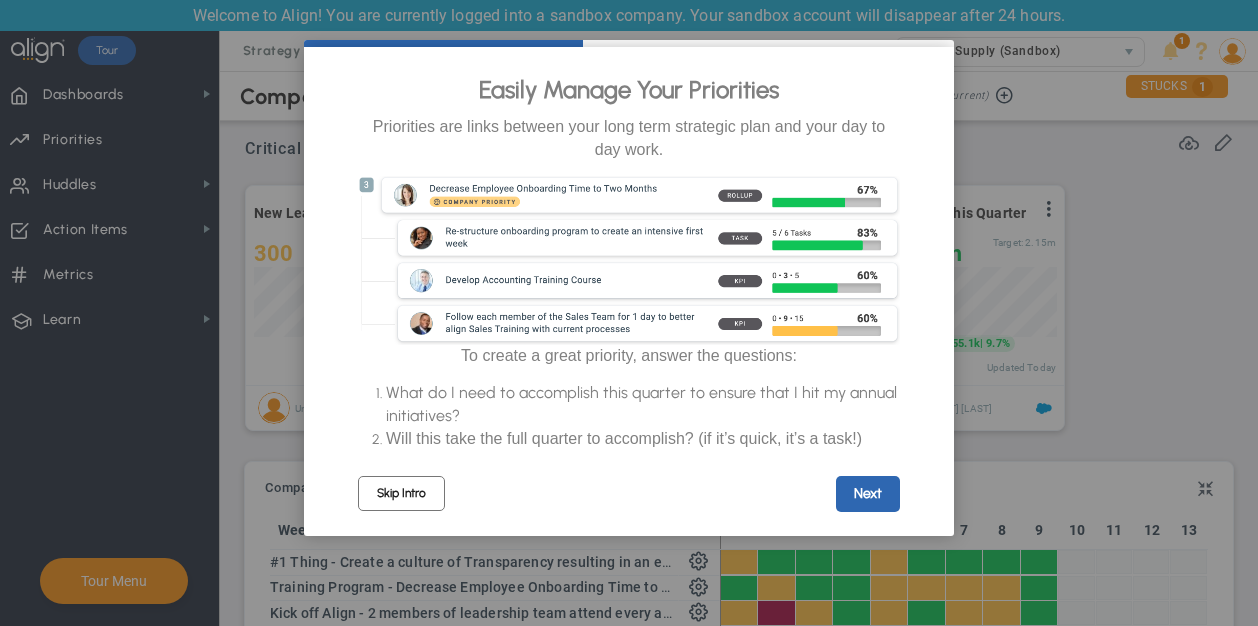 click on "Skip Intro" at bounding box center [401, 493] 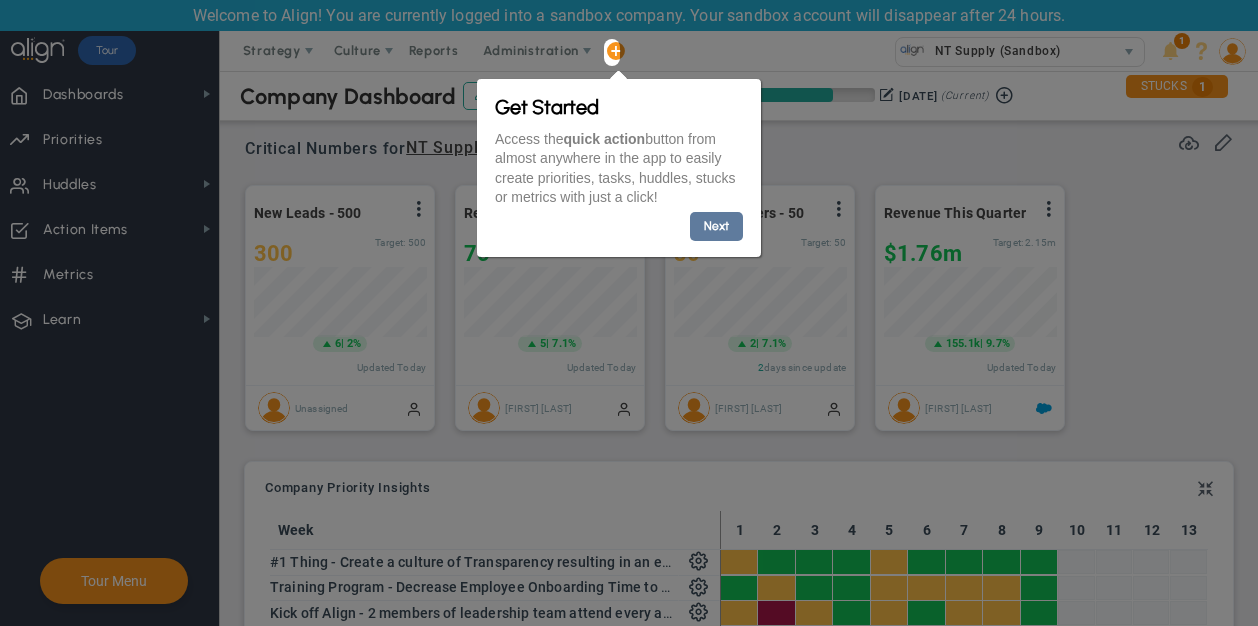click on "Next" at bounding box center [716, 225] 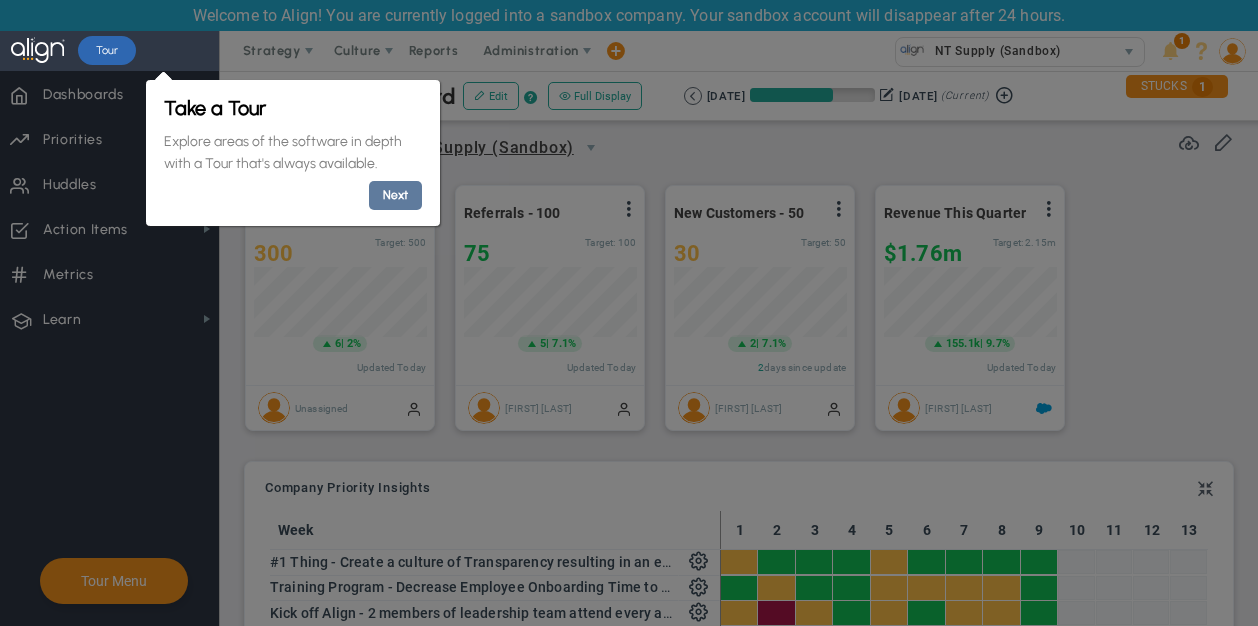 click on "Next" at bounding box center (394, 195) 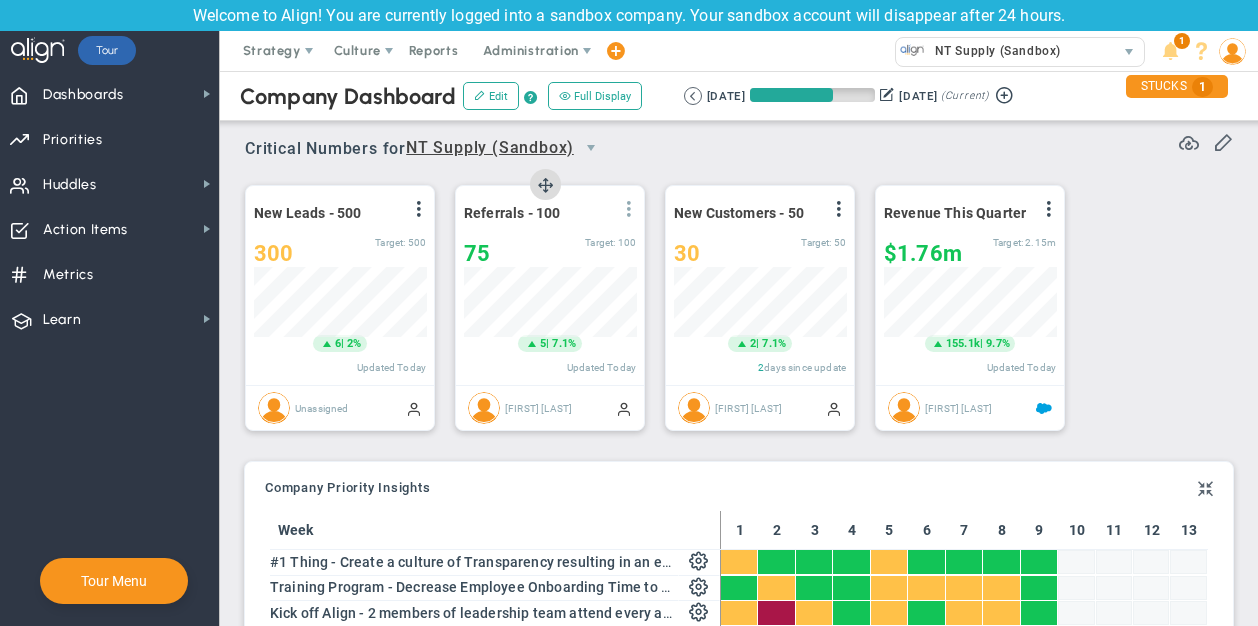 click at bounding box center (629, 209) 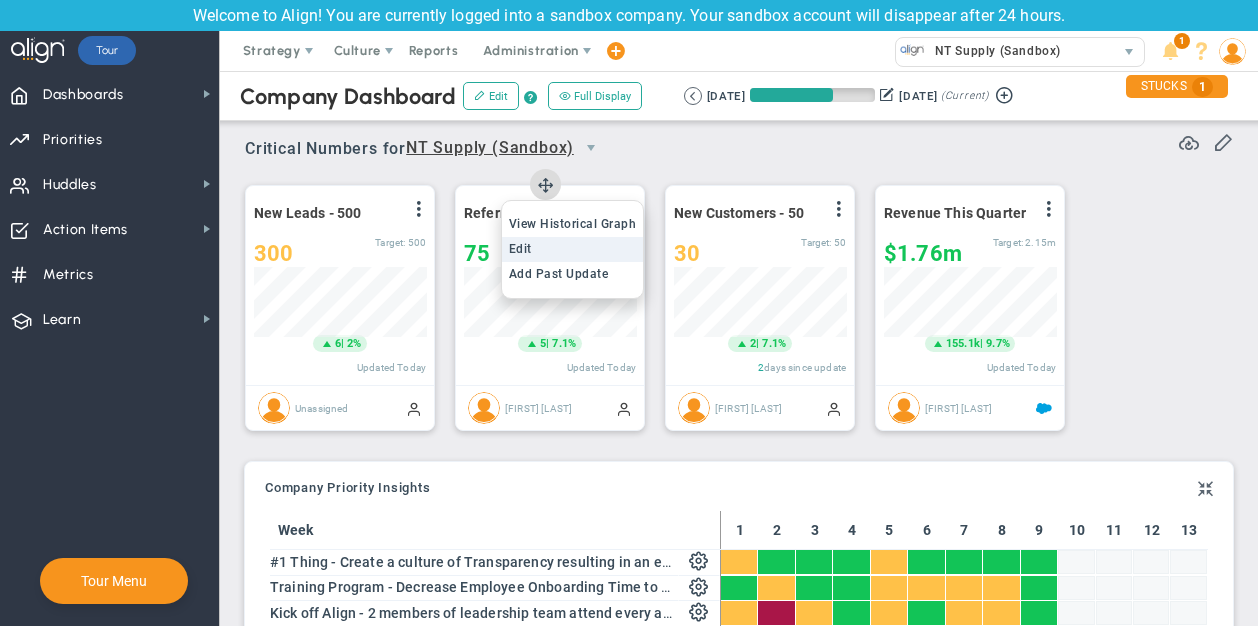 click on "Edit" at bounding box center (573, 249) 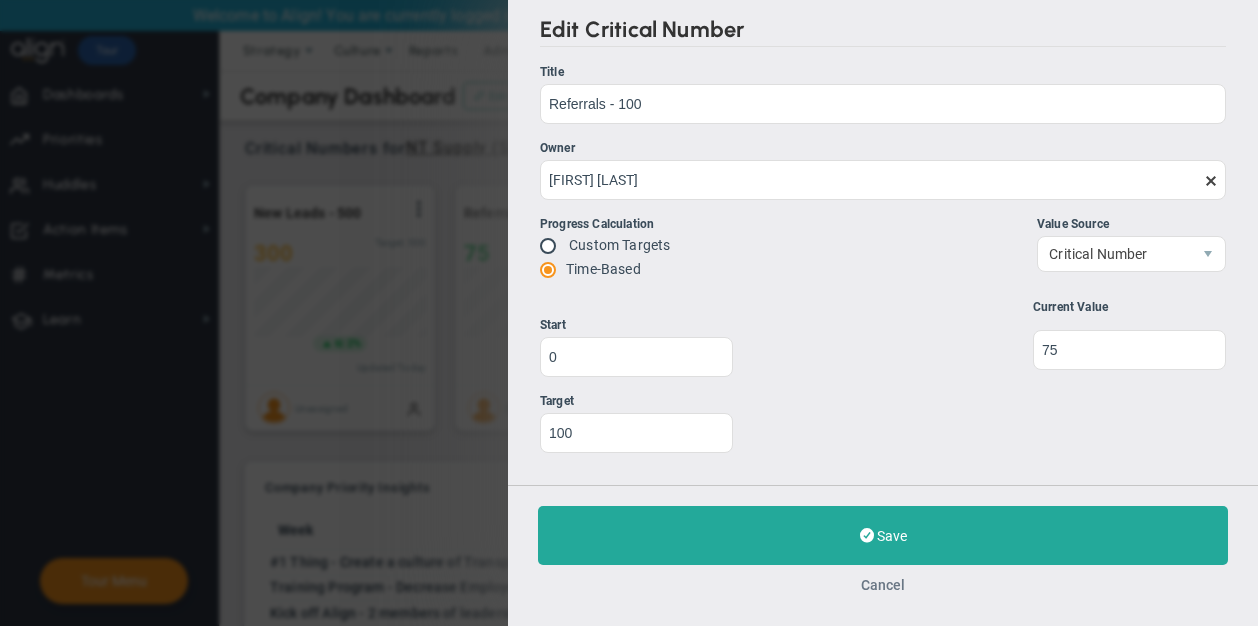 click on "Cancel" at bounding box center [883, 585] 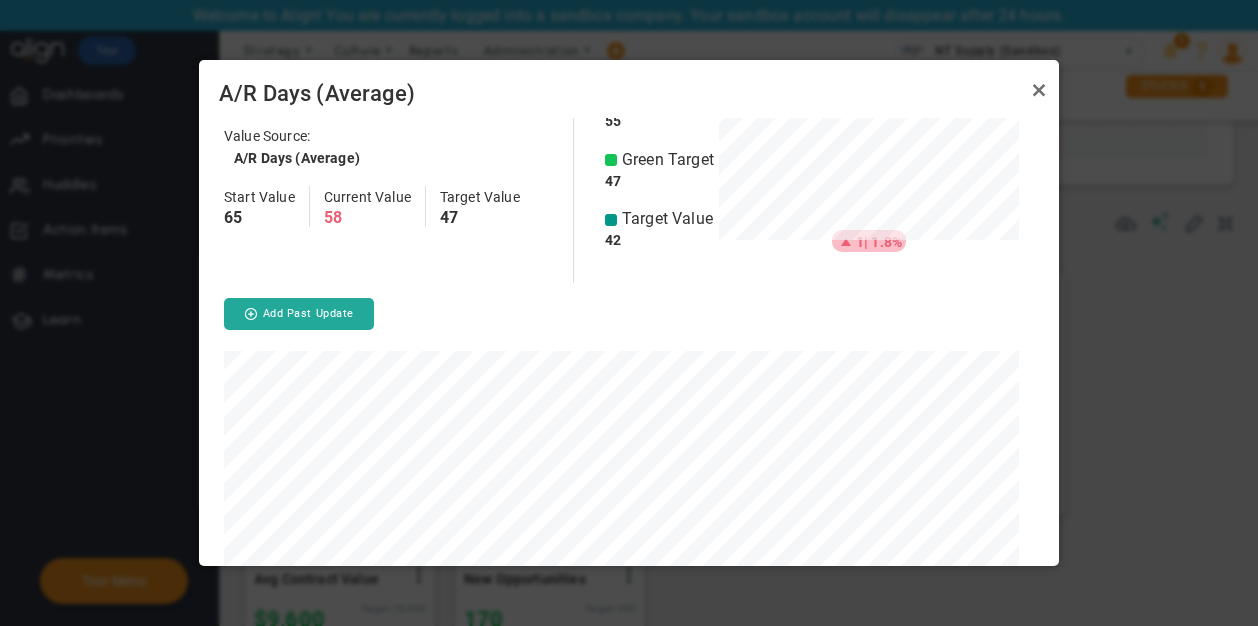 click on "47" at bounding box center (480, 218) 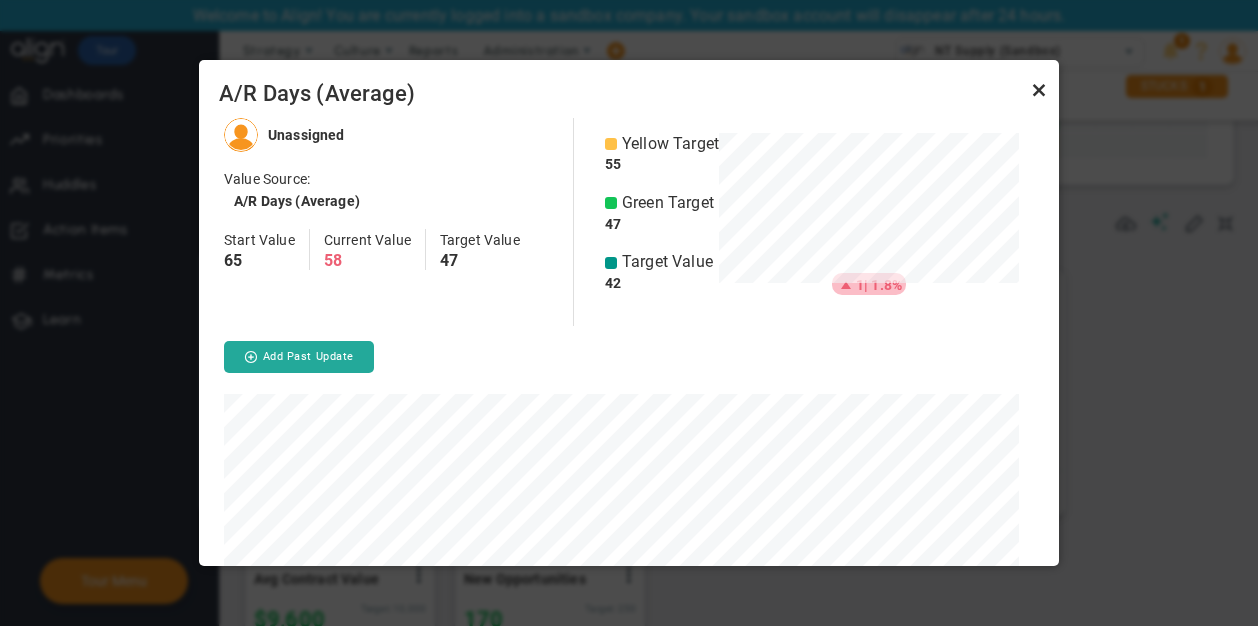 click at bounding box center (1039, 90) 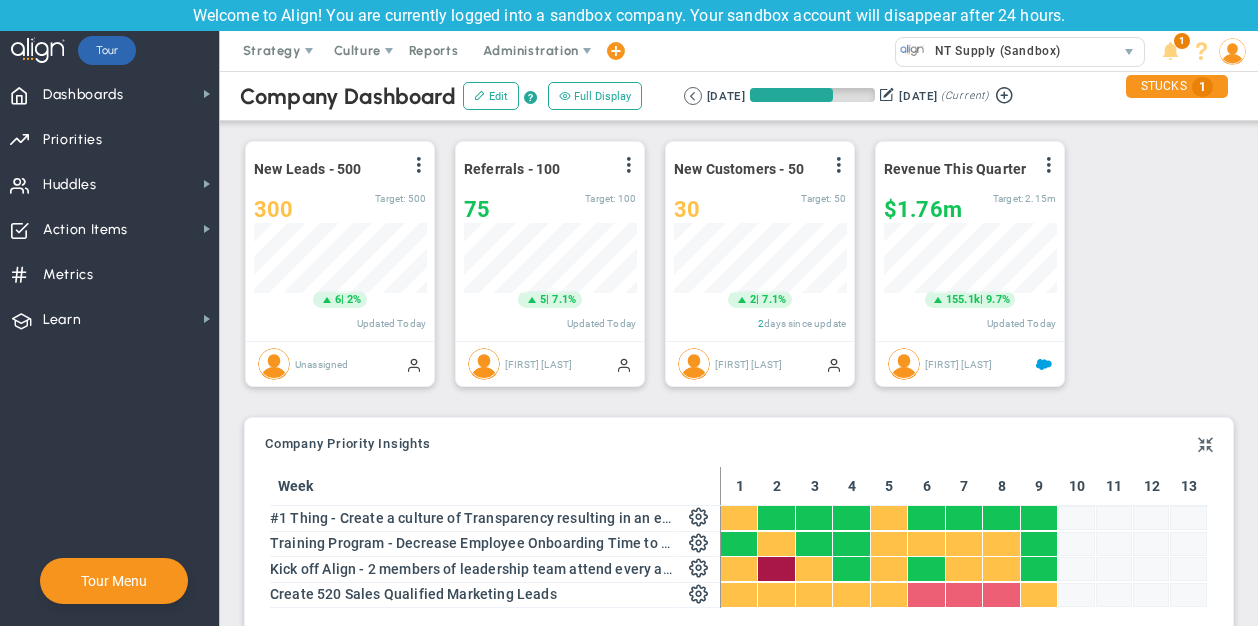 scroll, scrollTop: 0, scrollLeft: 0, axis: both 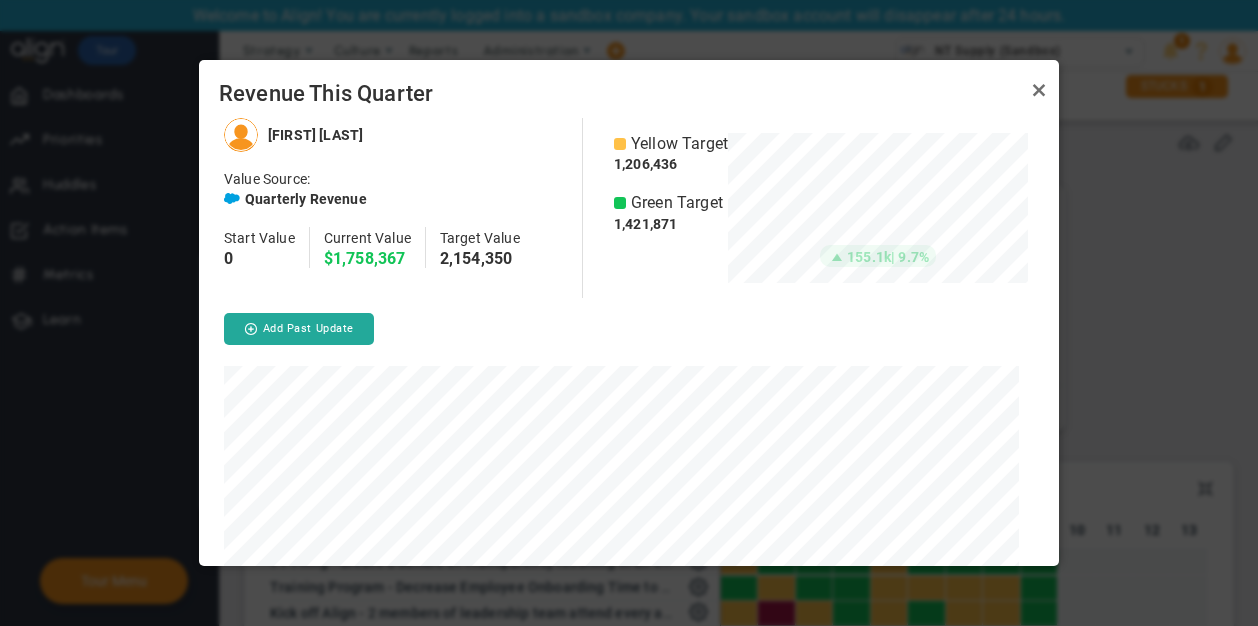 click on "2,154,350" at bounding box center (480, 259) 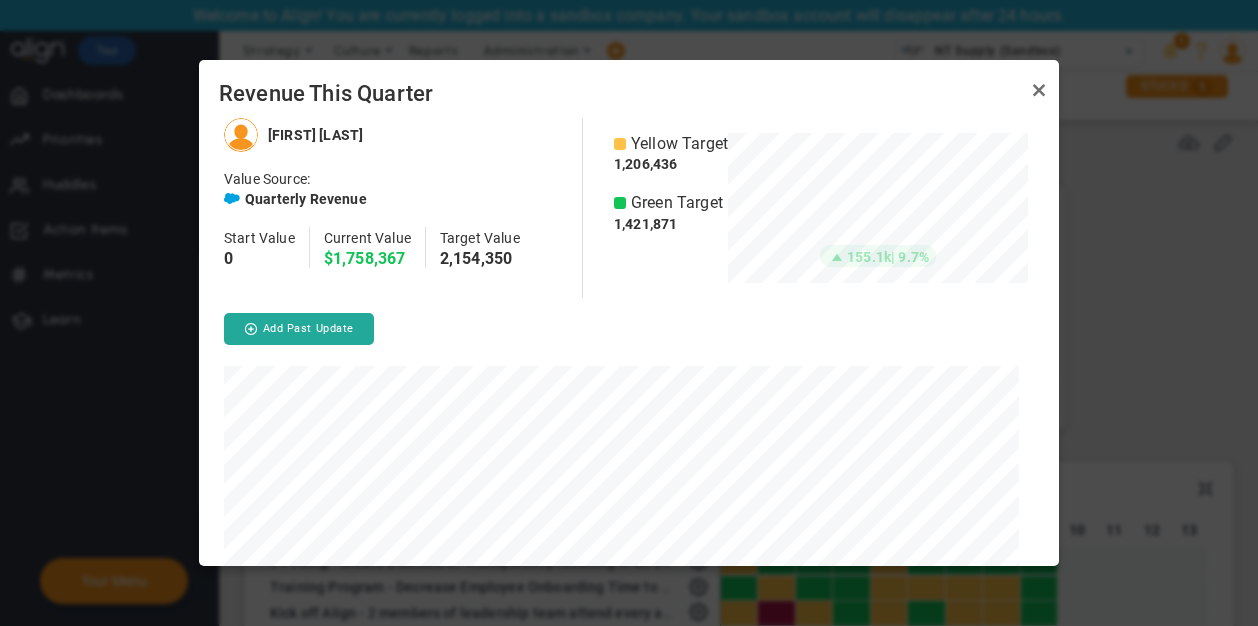 drag, startPoint x: 1186, startPoint y: 83, endPoint x: 1076, endPoint y: 203, distance: 162.78821 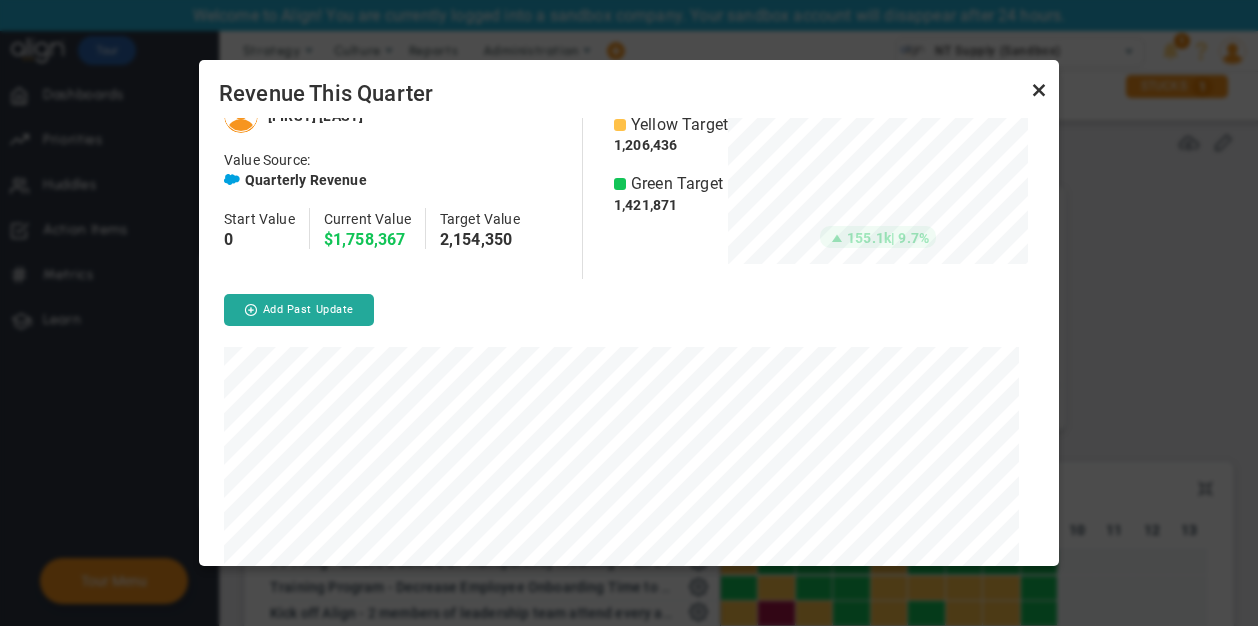 click at bounding box center (1039, 90) 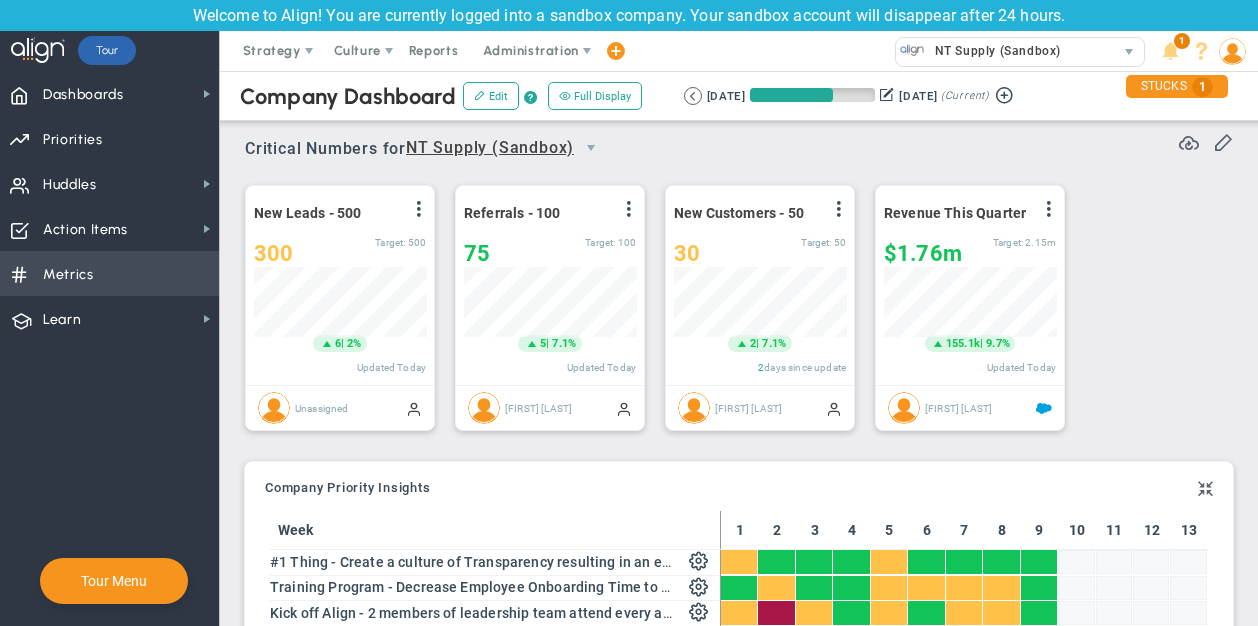 click on "Metrics" at bounding box center [68, 275] 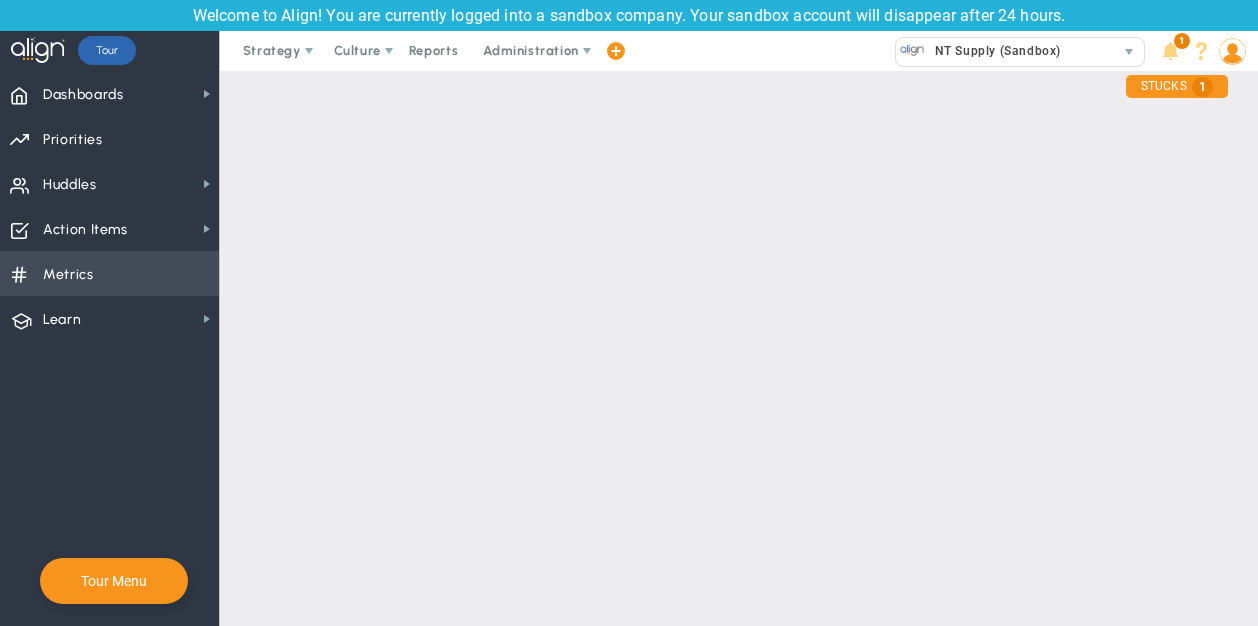 checkbox on "false" 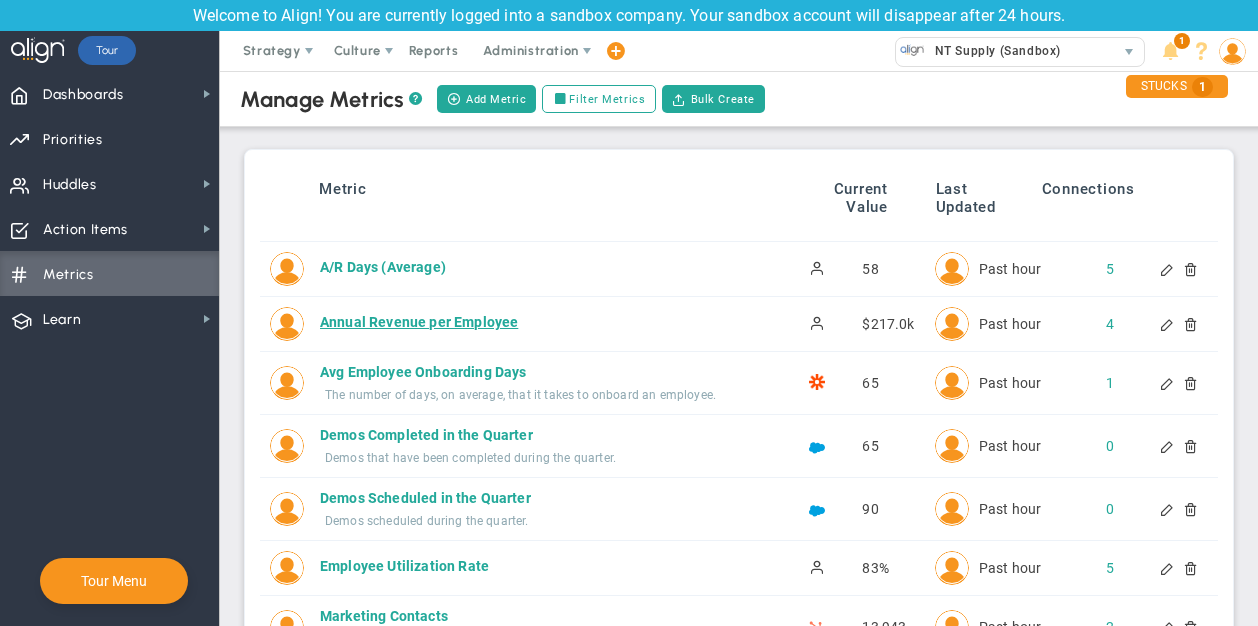 scroll, scrollTop: 0, scrollLeft: 0, axis: both 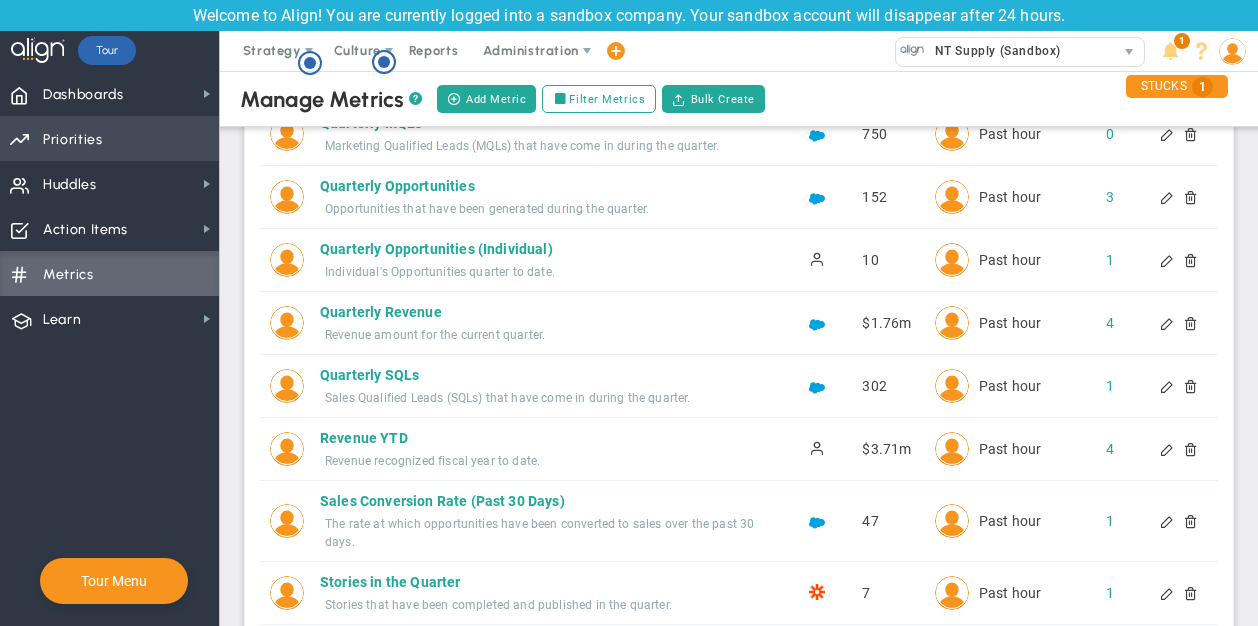click on "Priorities OKR Tree Priorities OKRs" at bounding box center [109, 138] 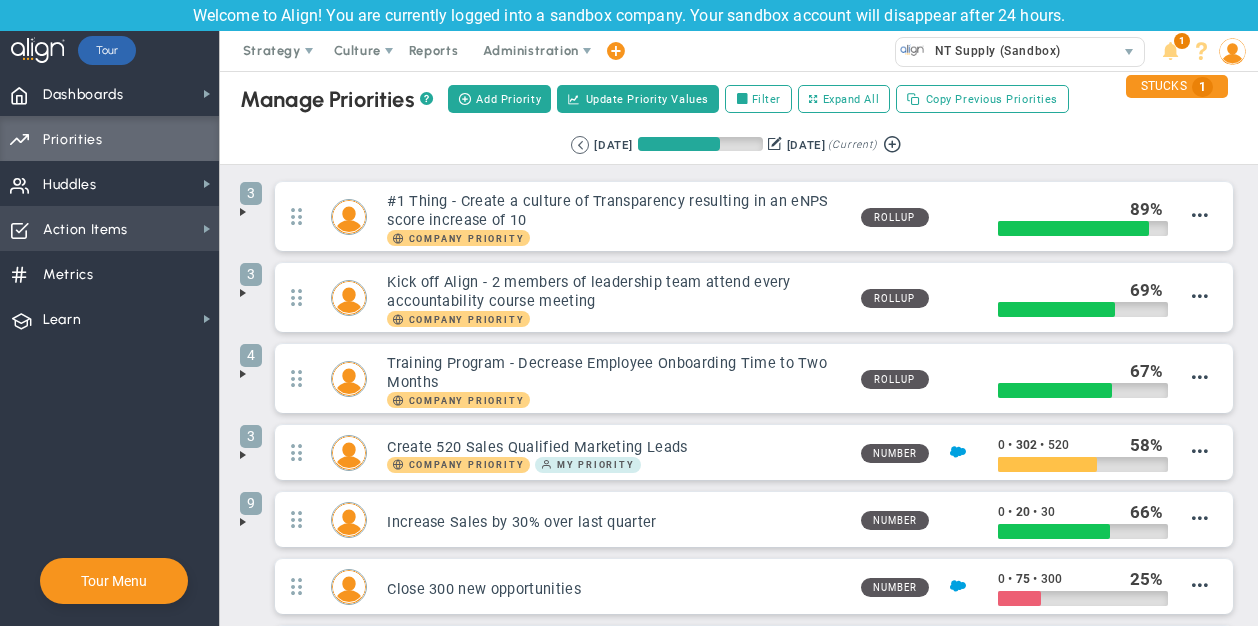 scroll, scrollTop: 0, scrollLeft: 0, axis: both 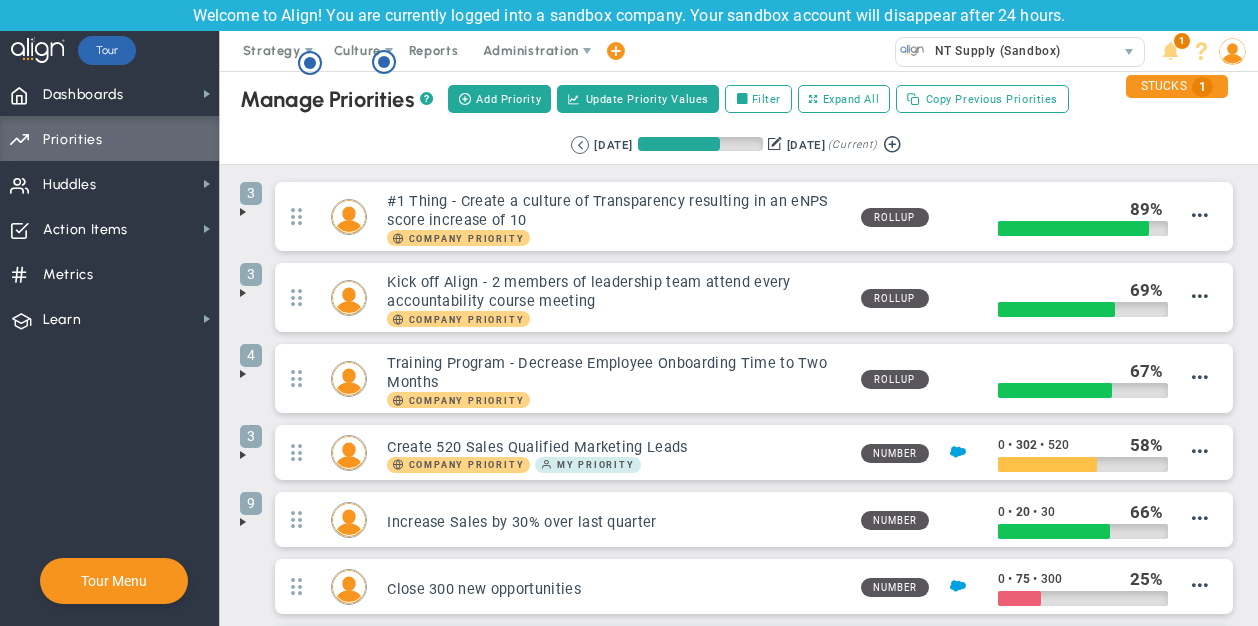 click at bounding box center (243, 212) 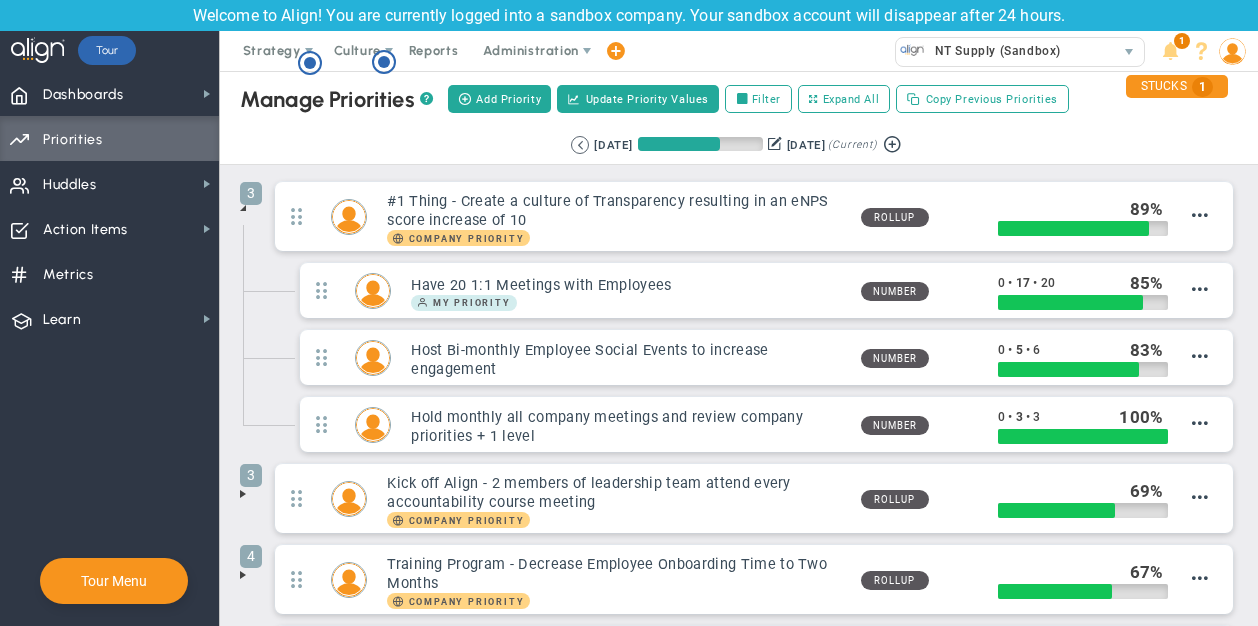 click at bounding box center [243, 208] 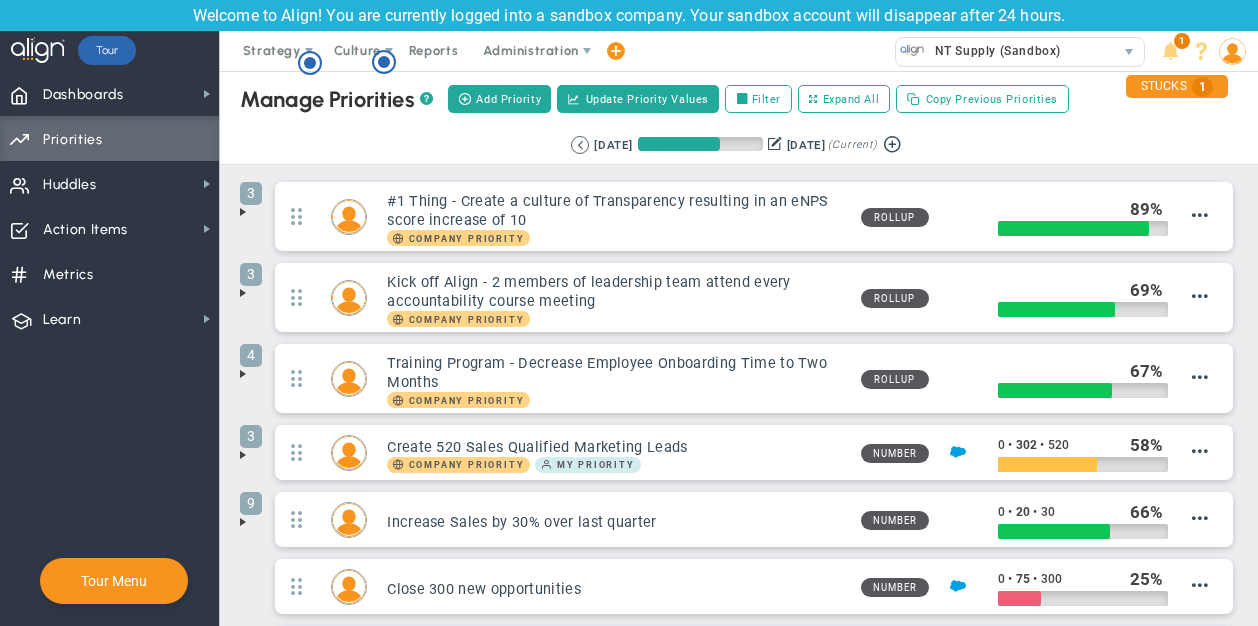 click at bounding box center (243, 522) 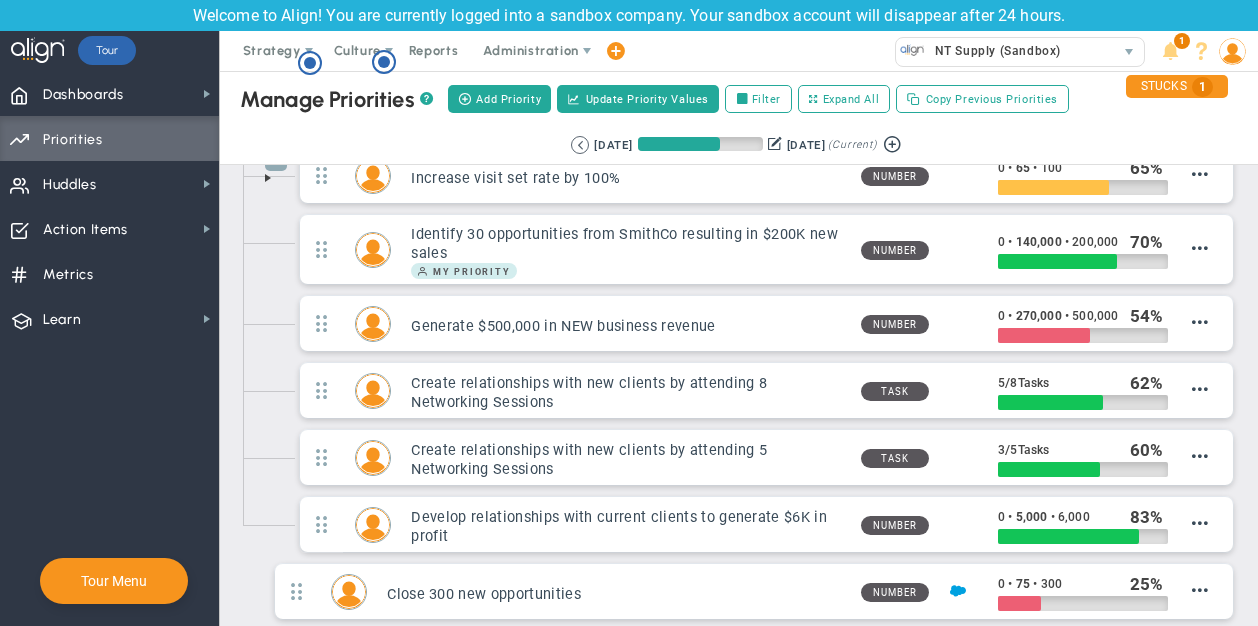 scroll, scrollTop: 412, scrollLeft: 0, axis: vertical 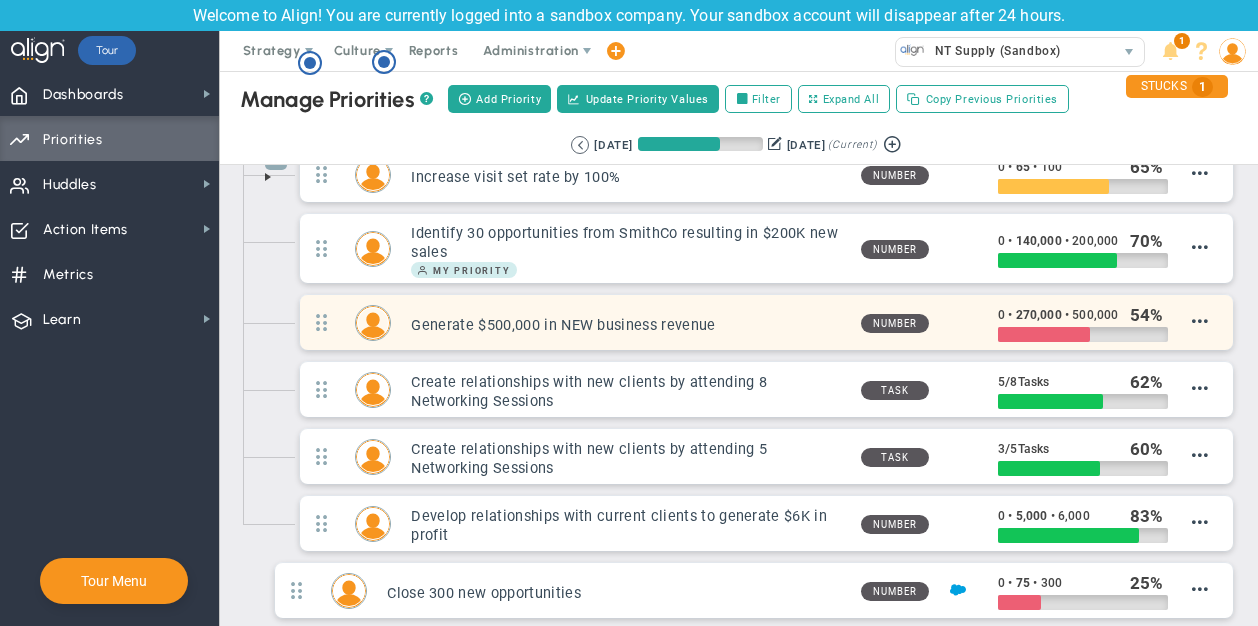click on "Number" at bounding box center [895, 323] 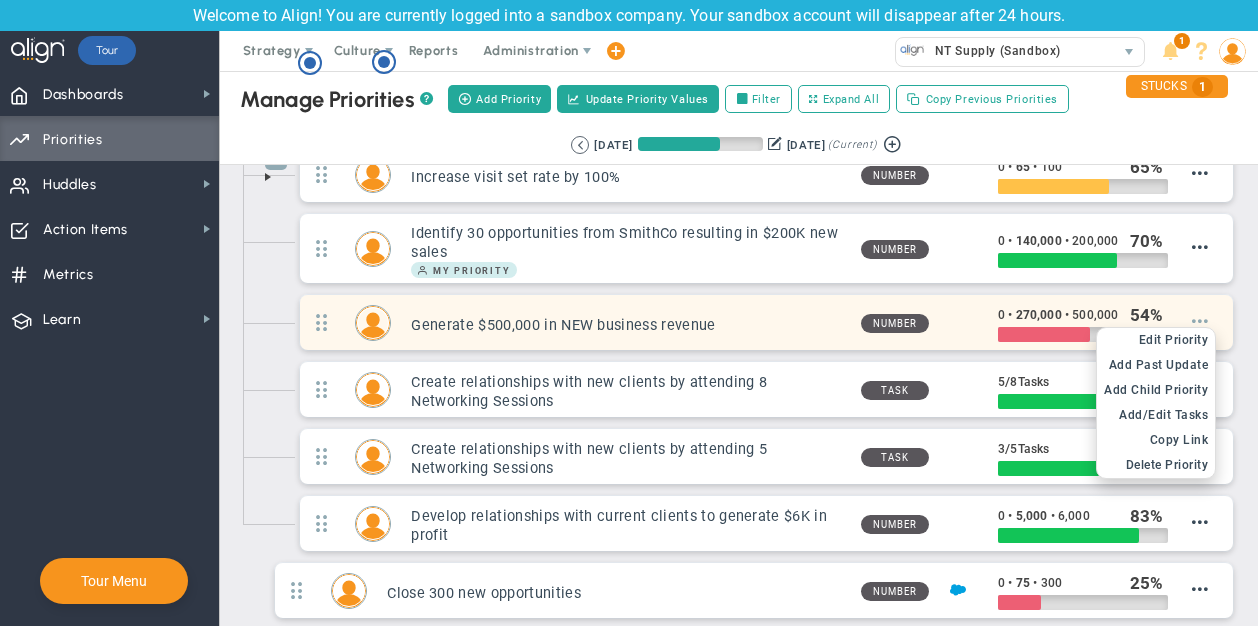 click at bounding box center (1200, 321) 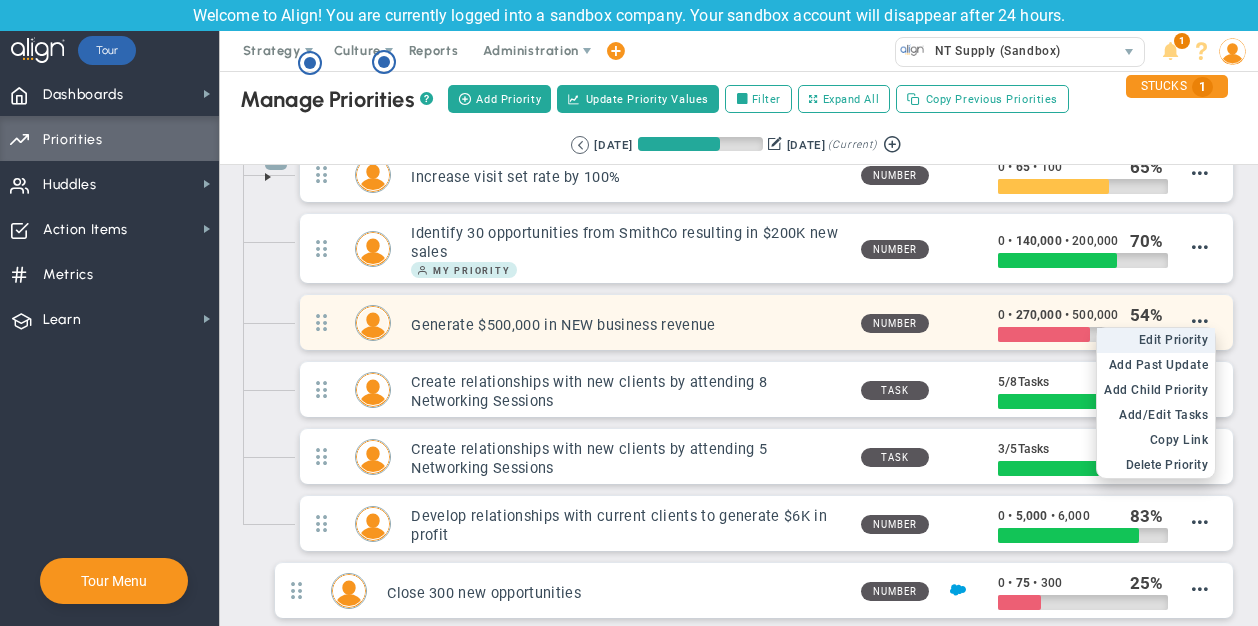 click on "Edit OKR
Edit Priority" at bounding box center (1156, 340) 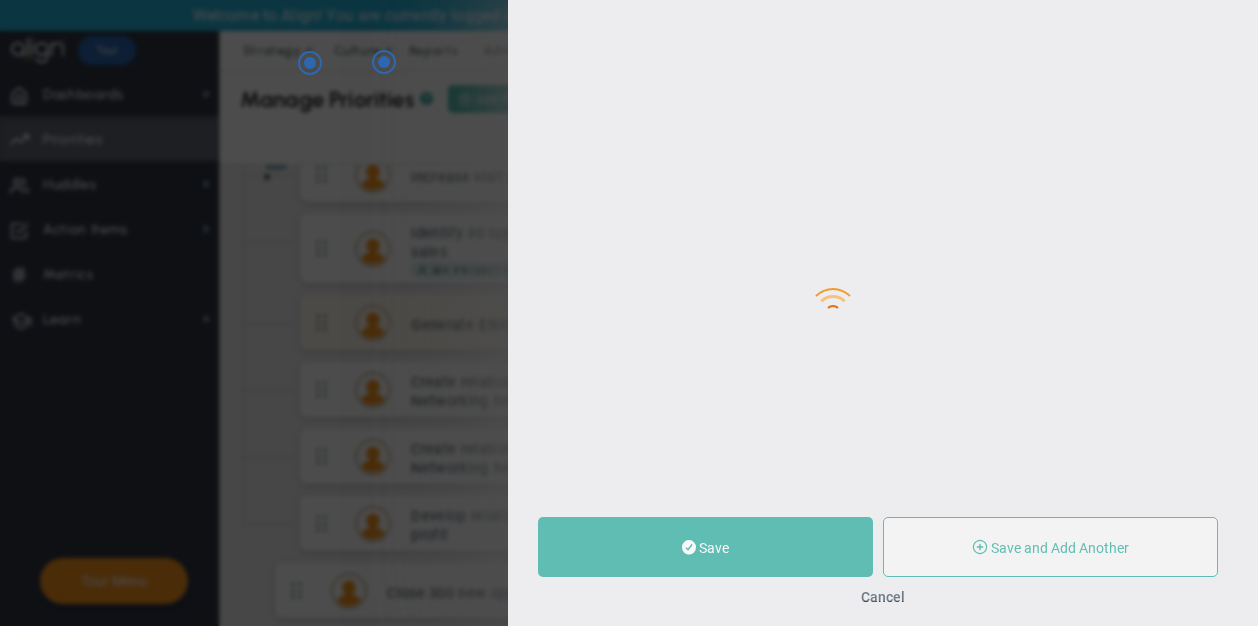 type on "Generate $500,000 in NEW business revenue" 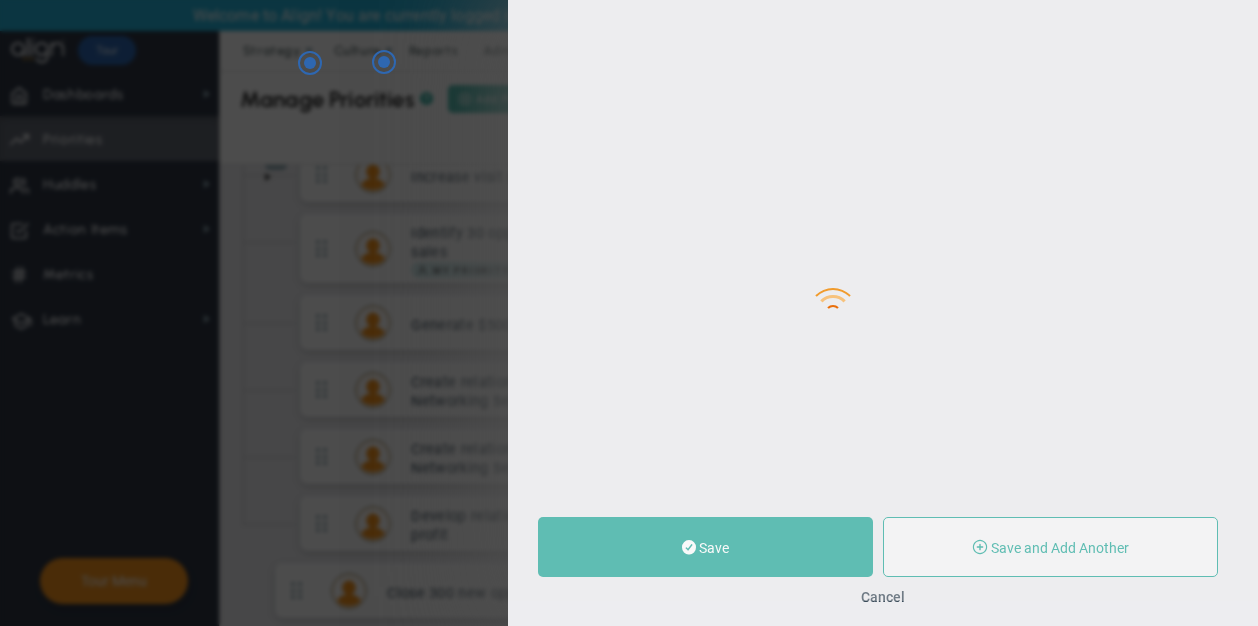 type on "Jane Wilson" 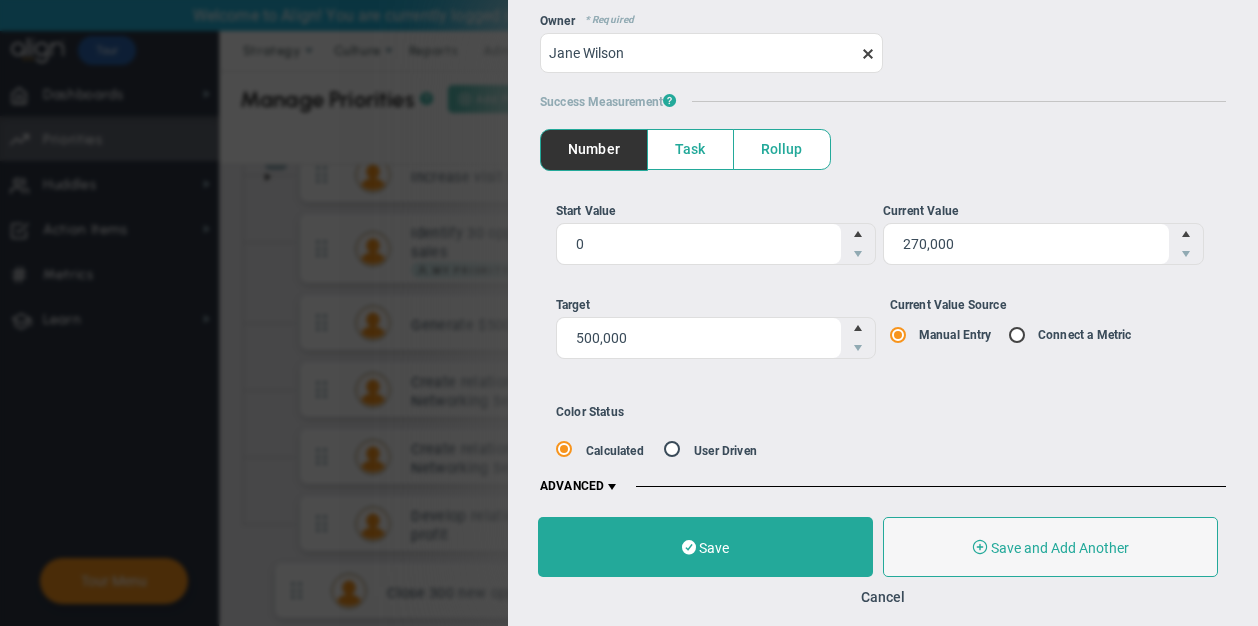 scroll, scrollTop: 144, scrollLeft: 0, axis: vertical 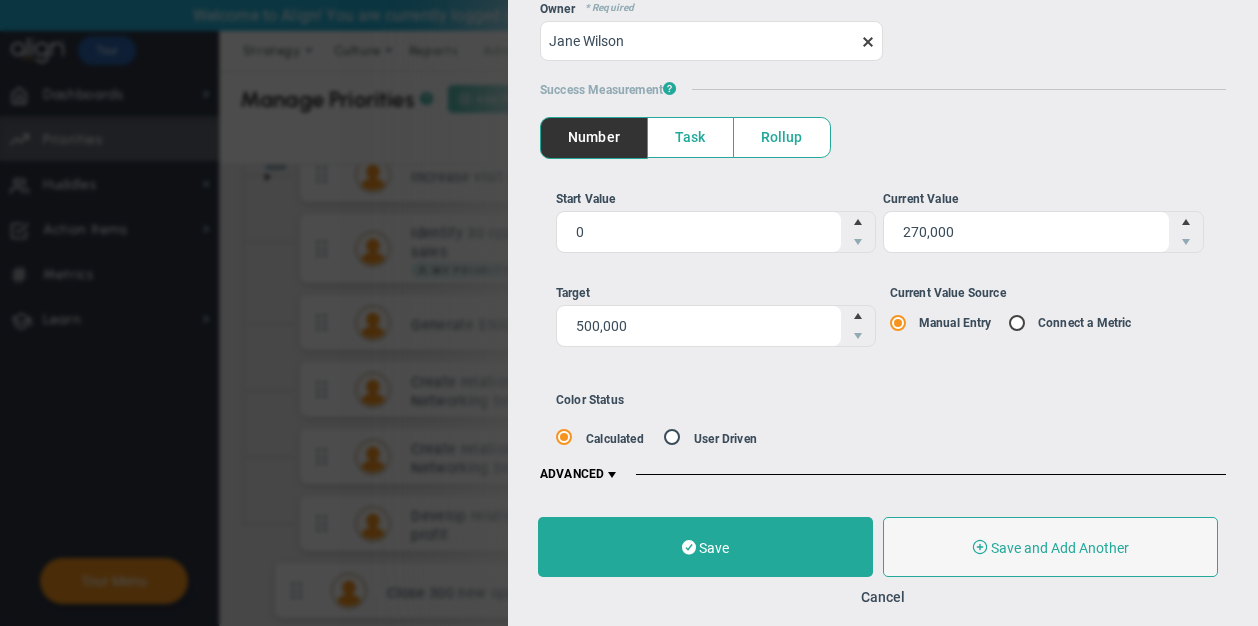 click at bounding box center [612, 475] 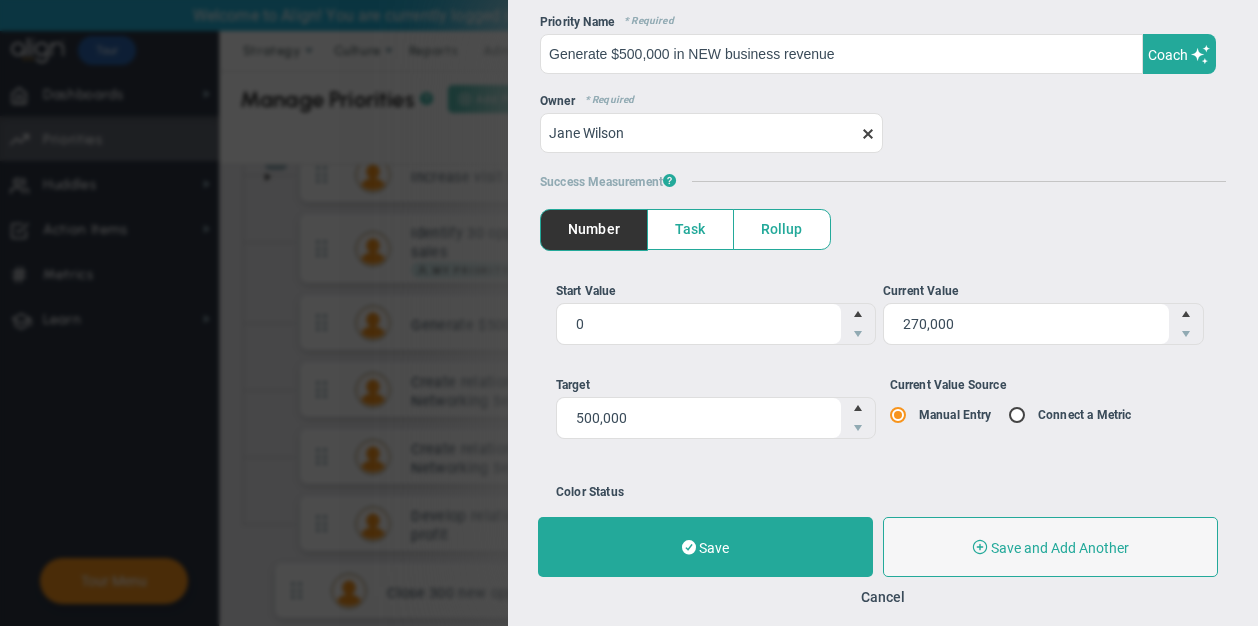 scroll, scrollTop: 0, scrollLeft: 0, axis: both 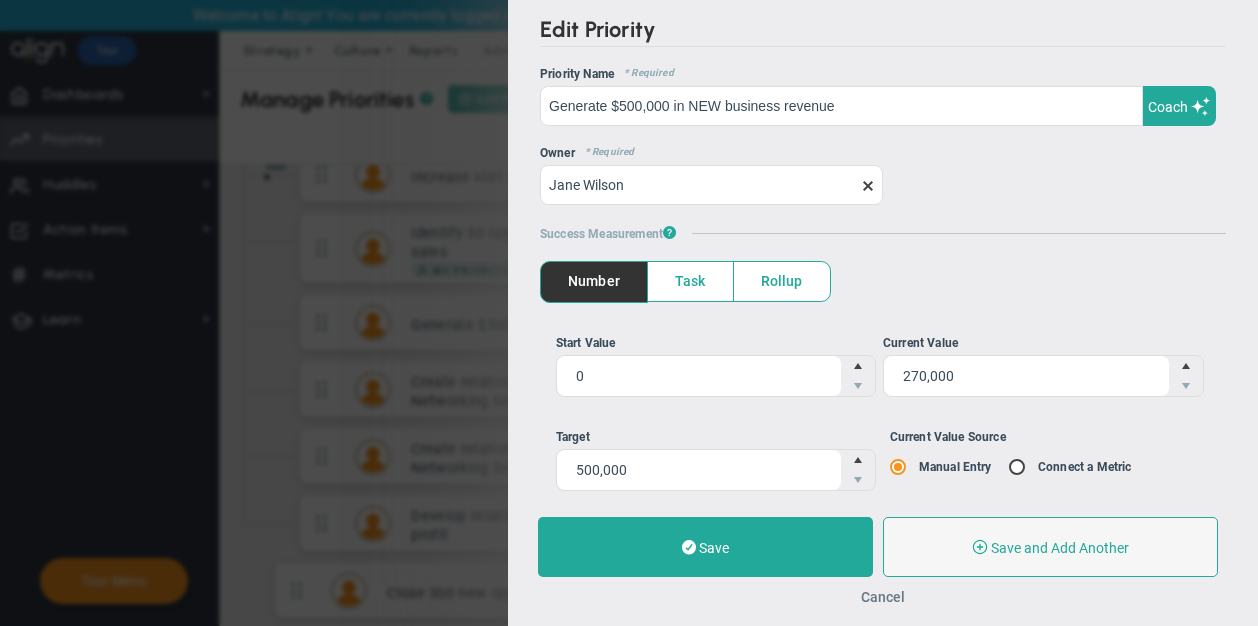 click on "Cancel" at bounding box center [883, 597] 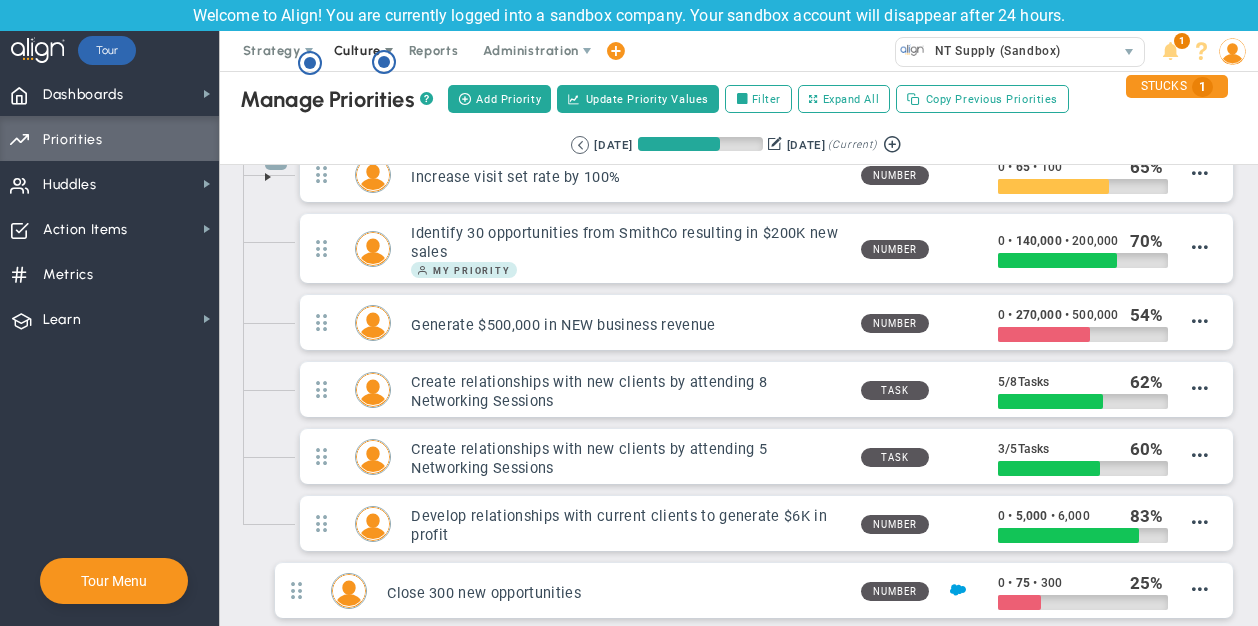 click on "Culture" at bounding box center (357, 50) 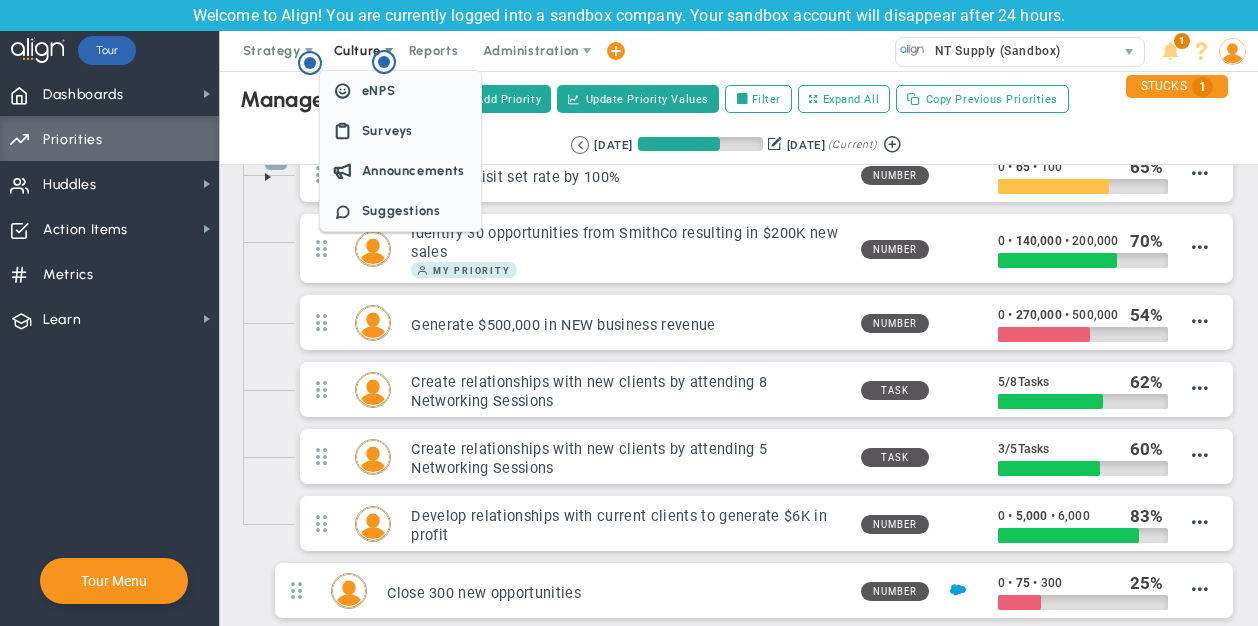 click on "Culture" at bounding box center (357, 50) 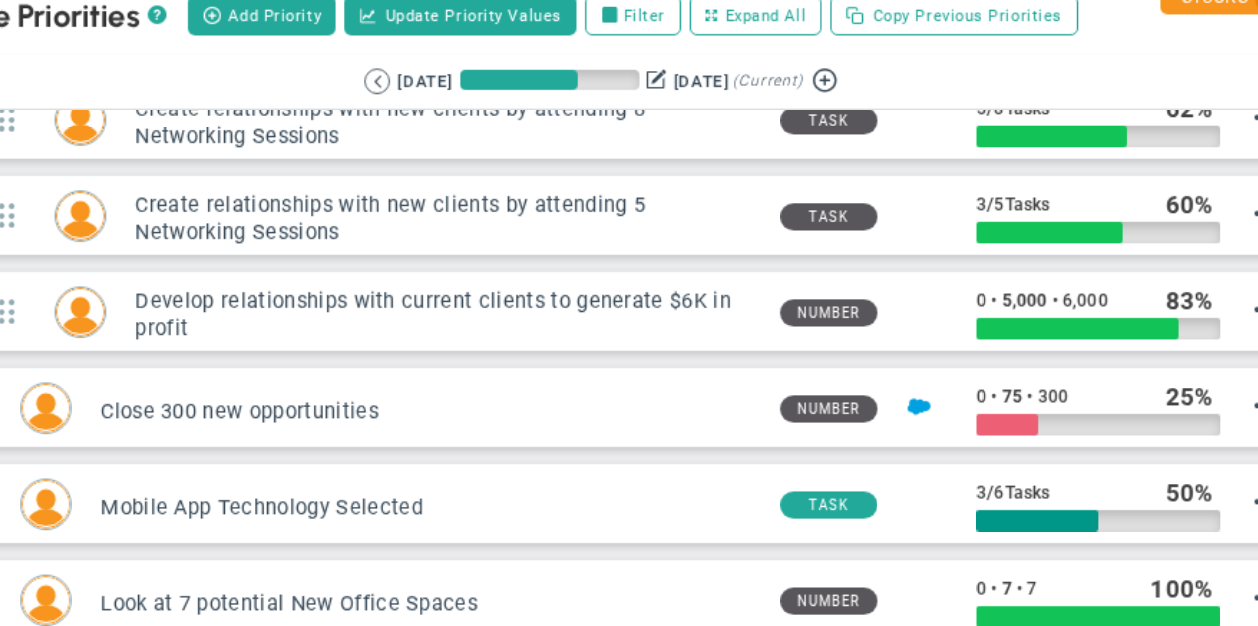 scroll, scrollTop: 655, scrollLeft: 0, axis: vertical 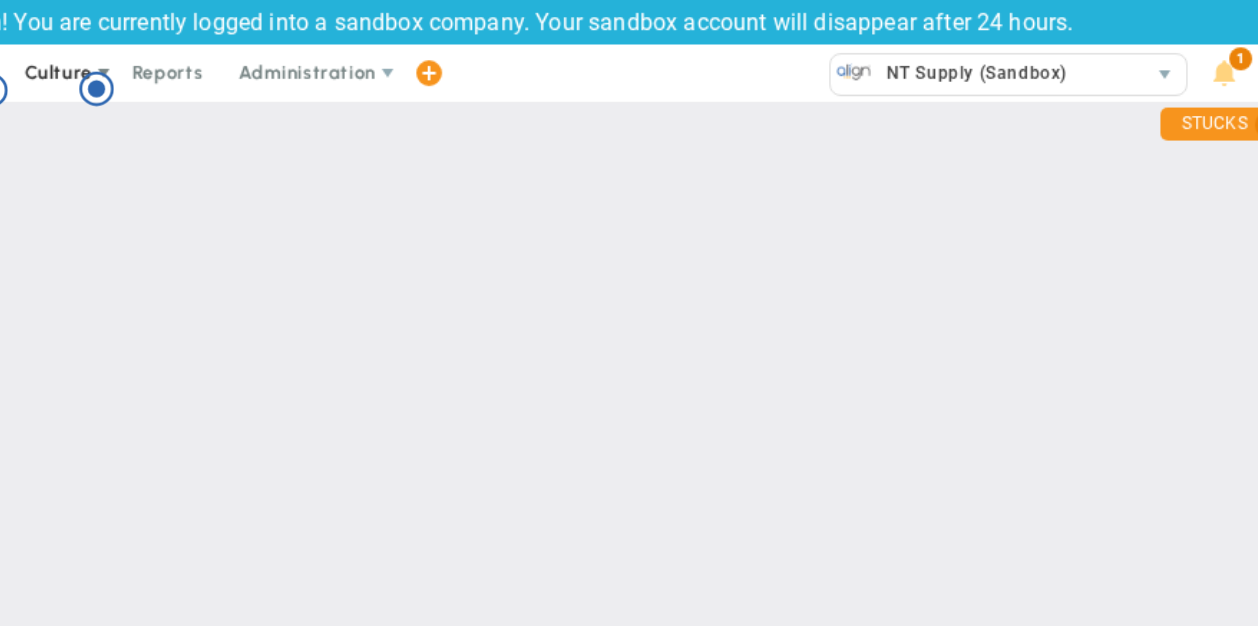 checkbox on "false" 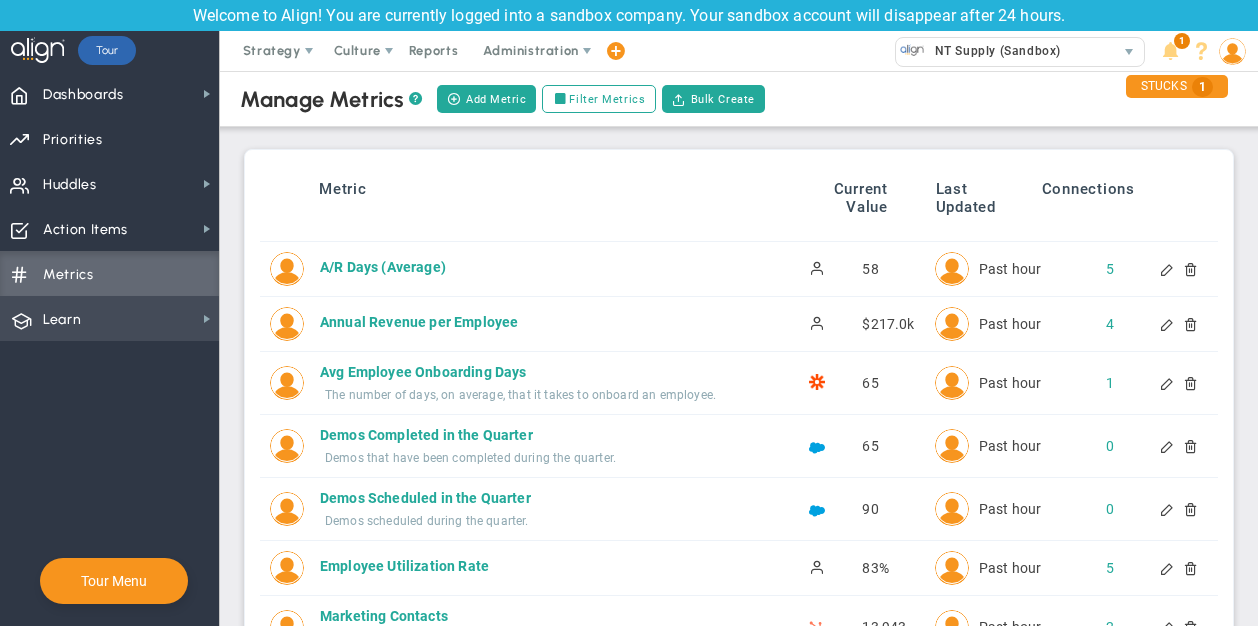 scroll, scrollTop: 0, scrollLeft: 0, axis: both 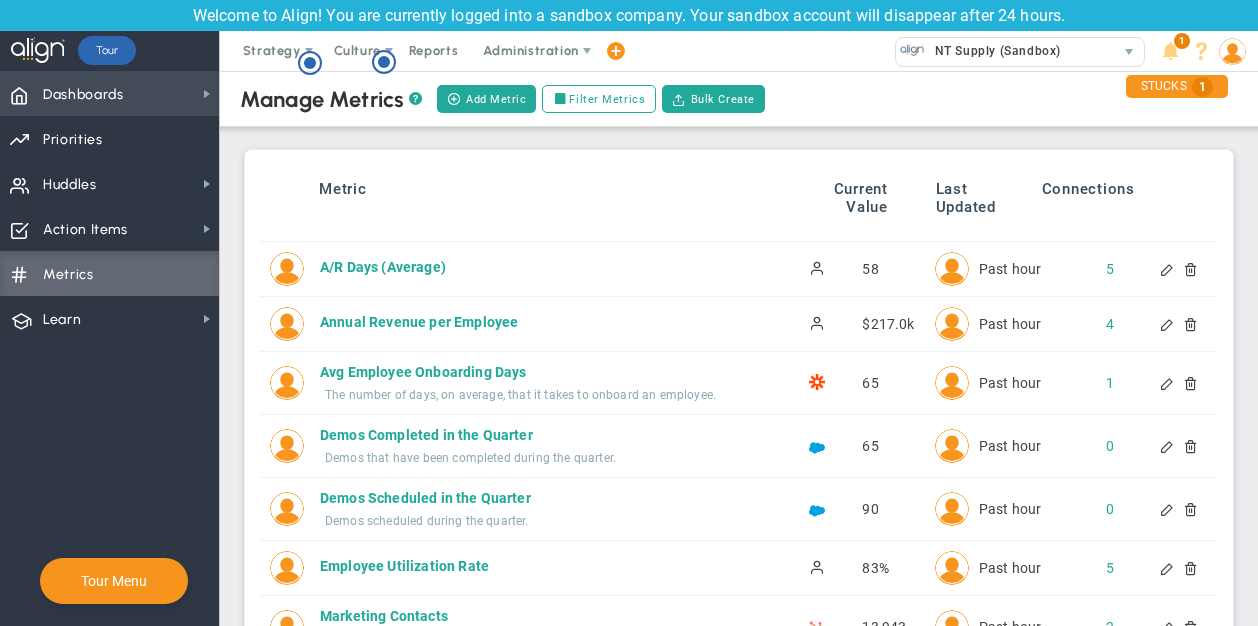 click on "Dashboards" at bounding box center (83, 95) 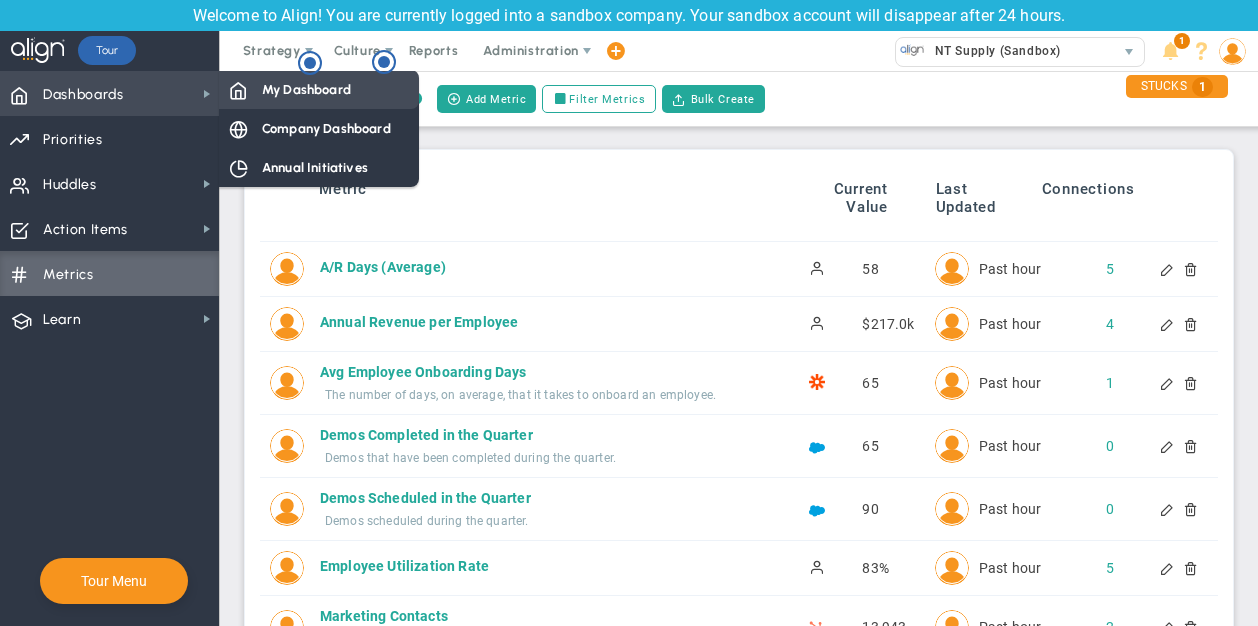 click on "My Dashboard" at bounding box center [306, 89] 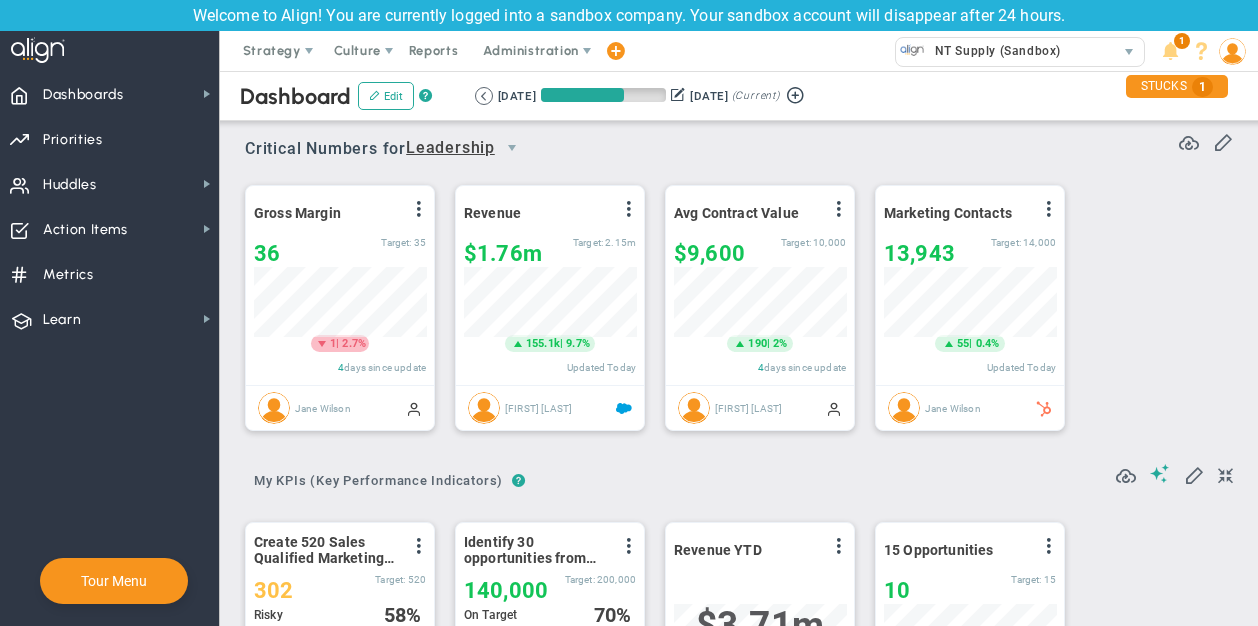 scroll, scrollTop: 999930, scrollLeft: 999827, axis: both 